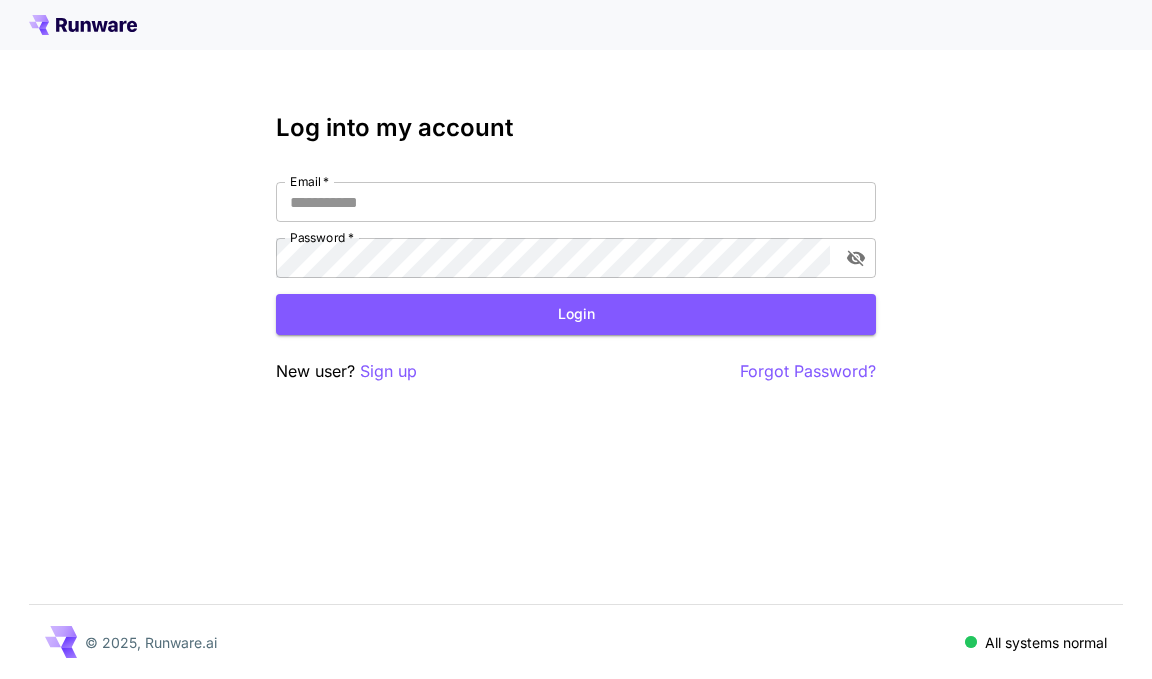 scroll, scrollTop: 0, scrollLeft: 0, axis: both 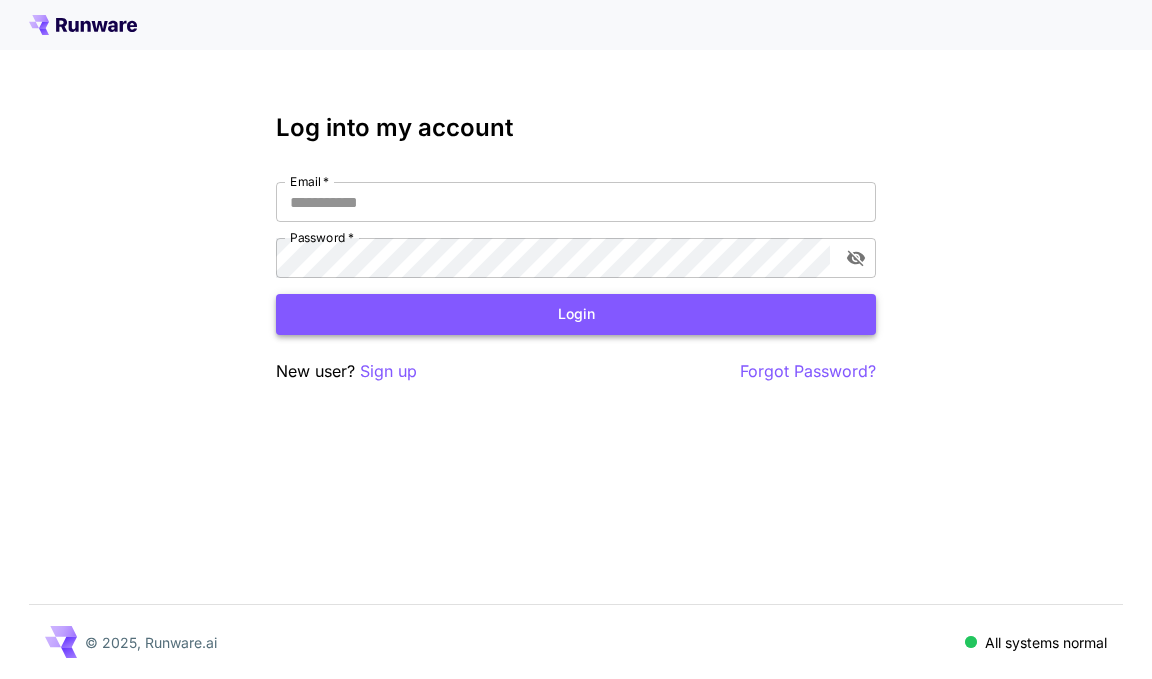 type on "**********" 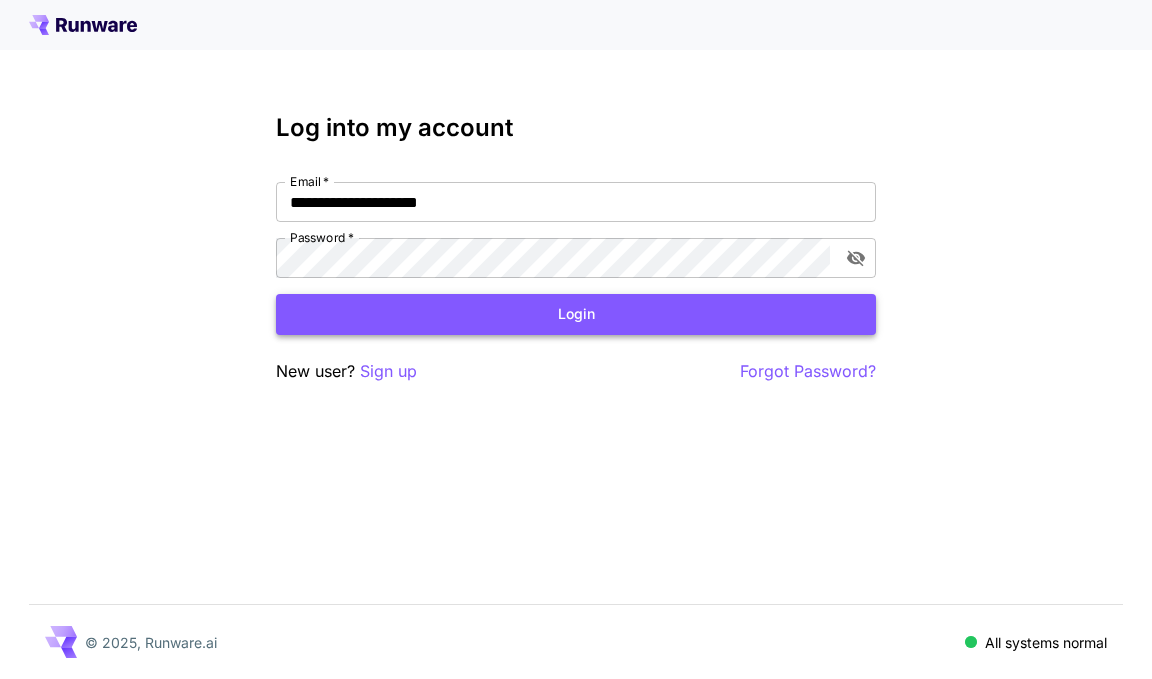 click on "Login" at bounding box center [576, 314] 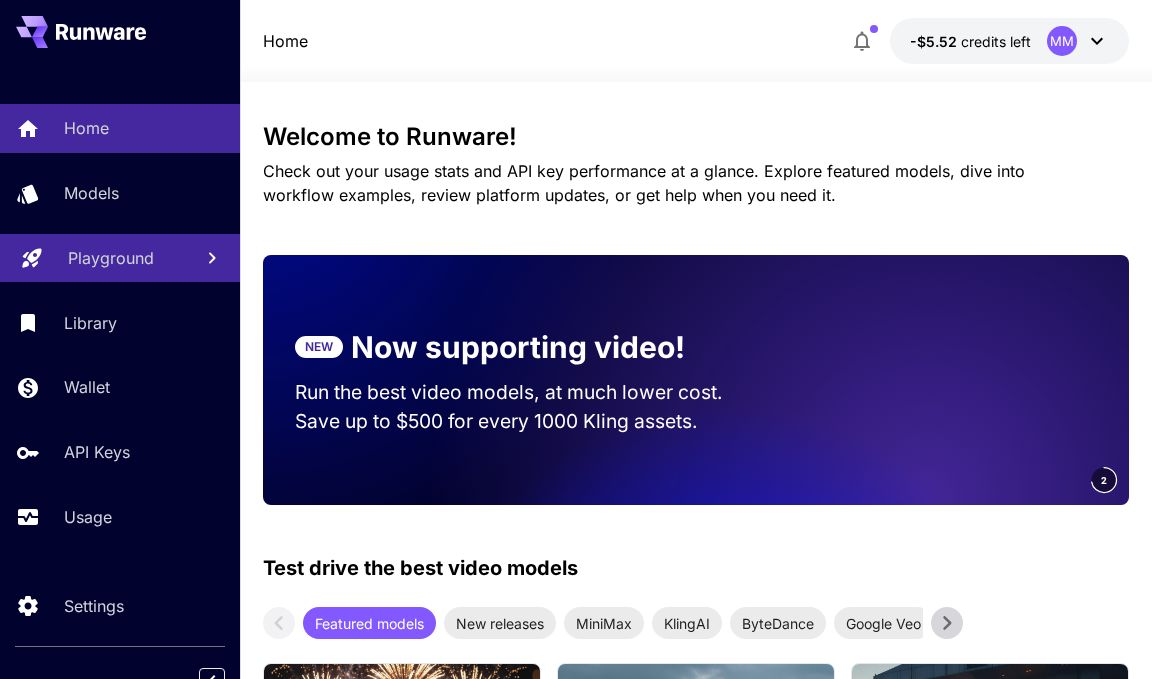 scroll, scrollTop: 2, scrollLeft: 0, axis: vertical 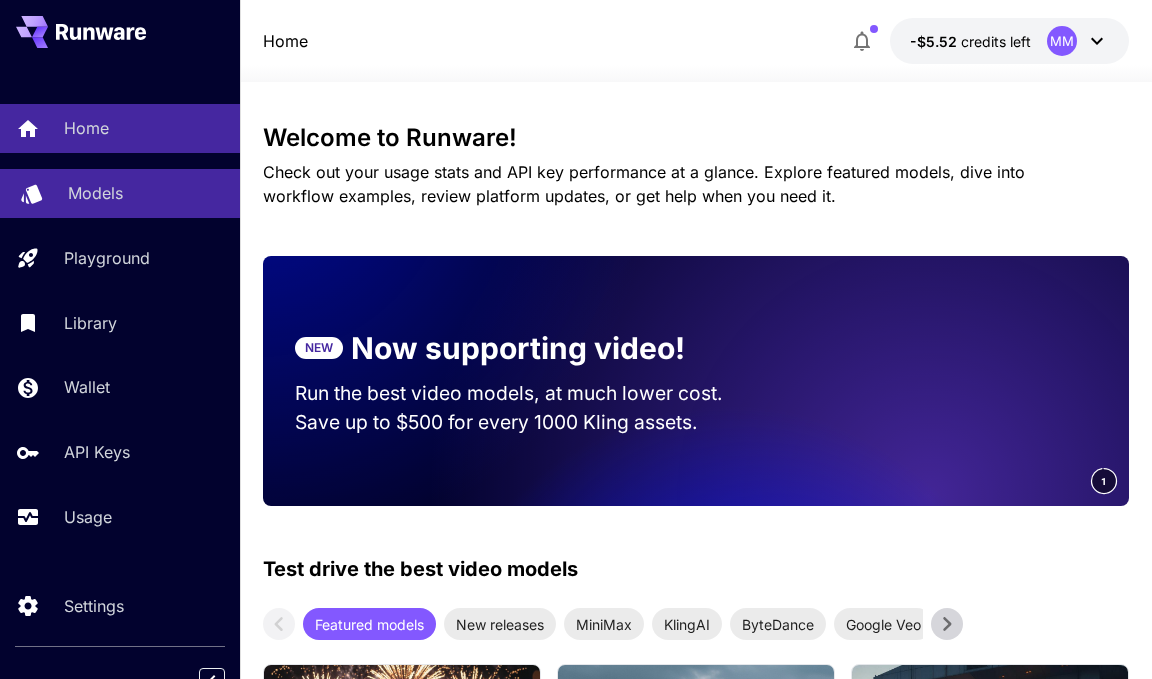 click on "Models" at bounding box center [95, 193] 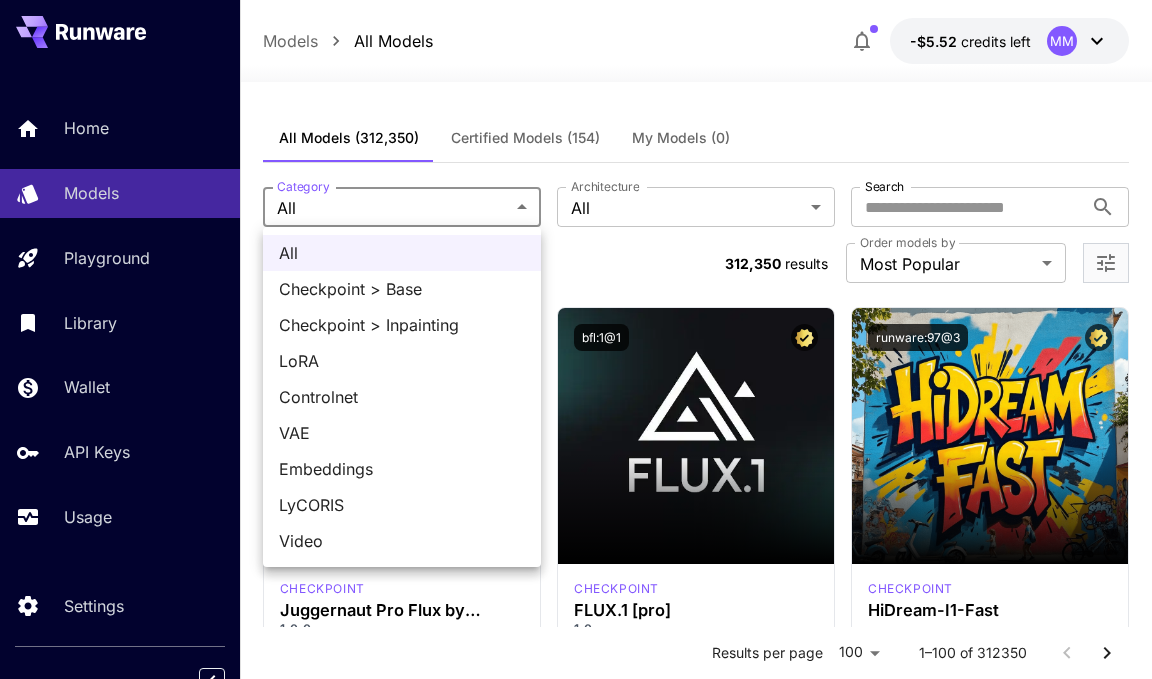 click on "**********" at bounding box center (576, 13253) 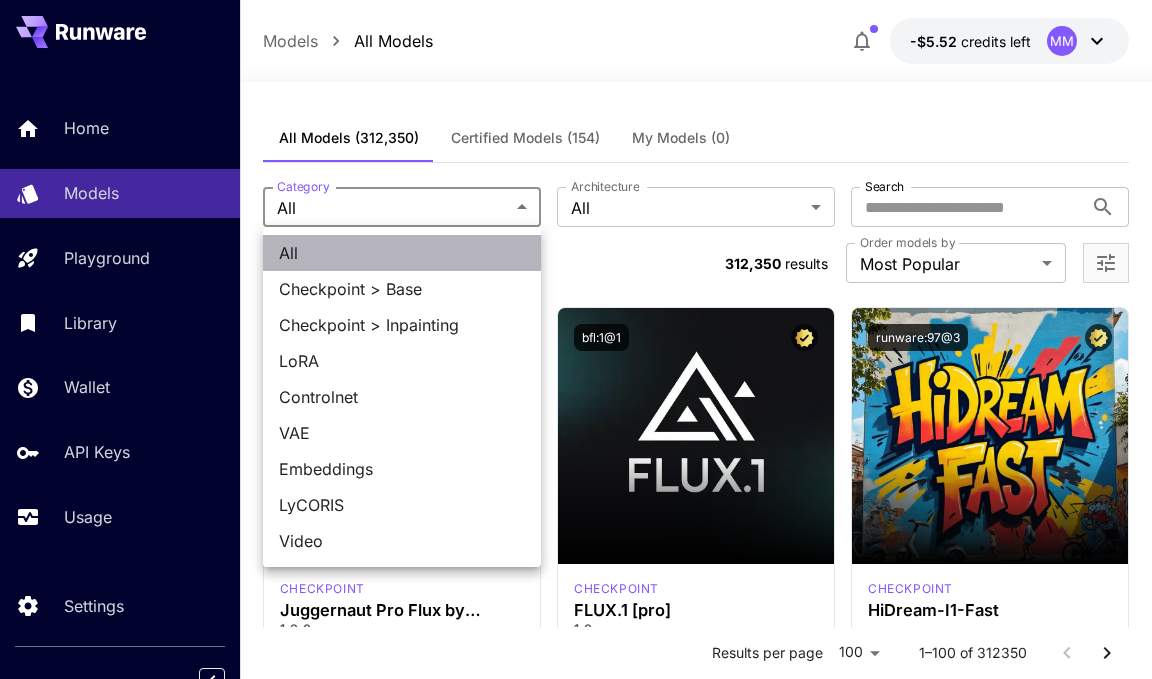 click on "All" at bounding box center (402, 253) 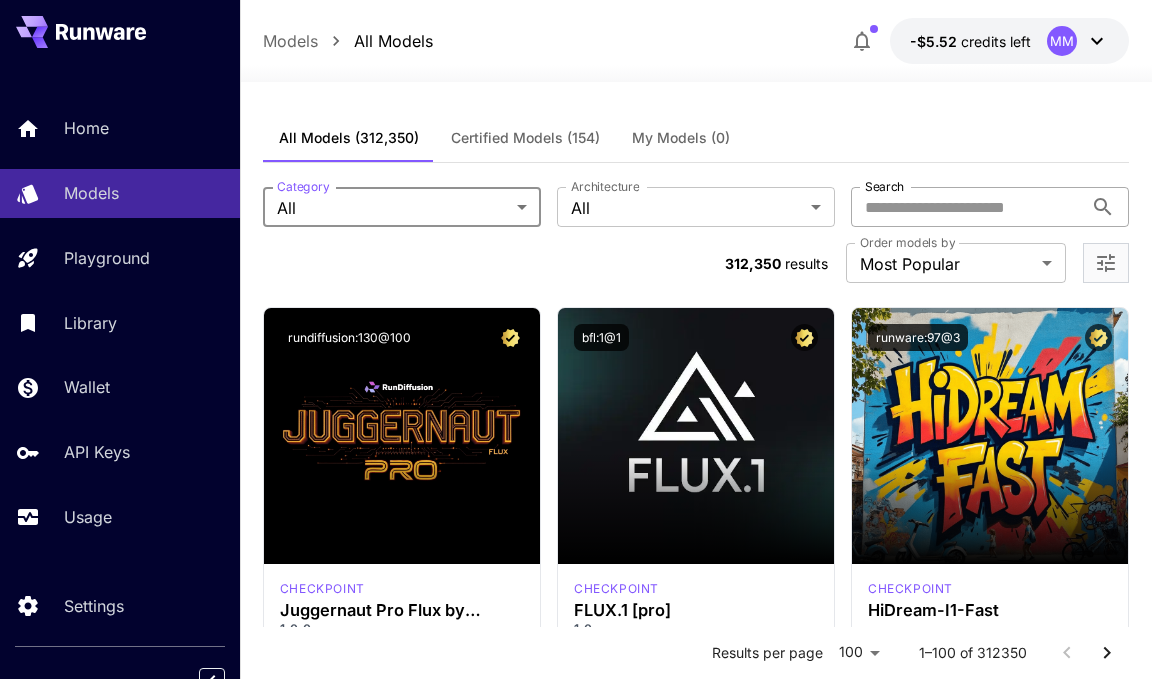 click on "Search" at bounding box center (967, 207) 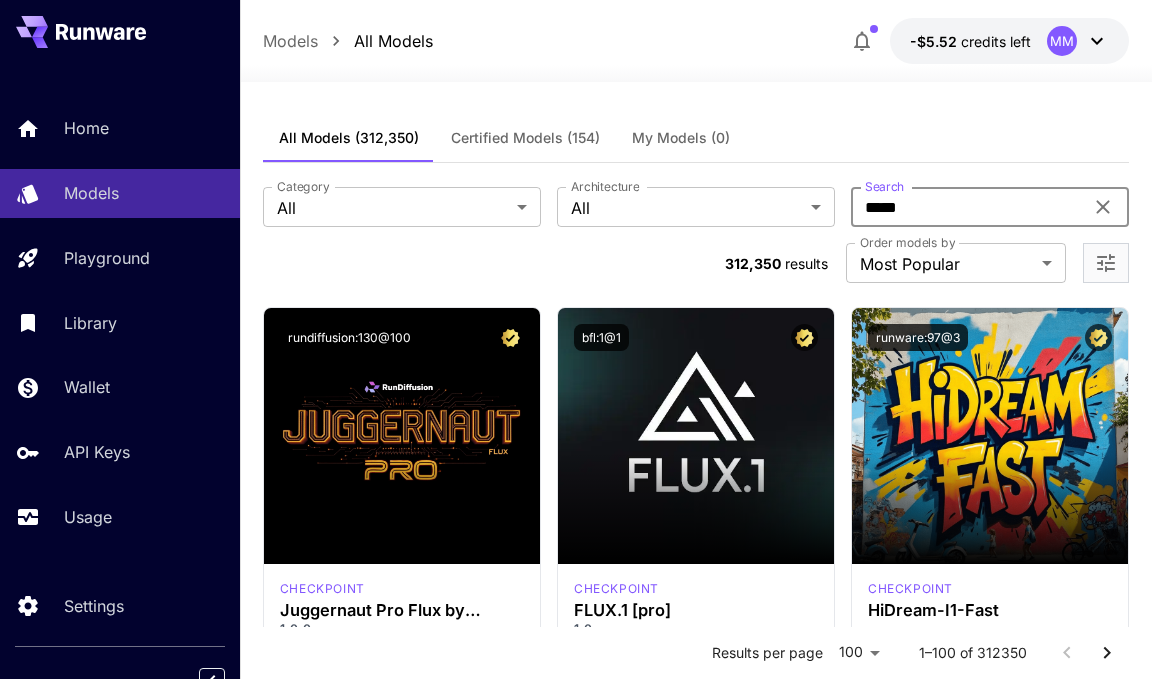 type on "*****" 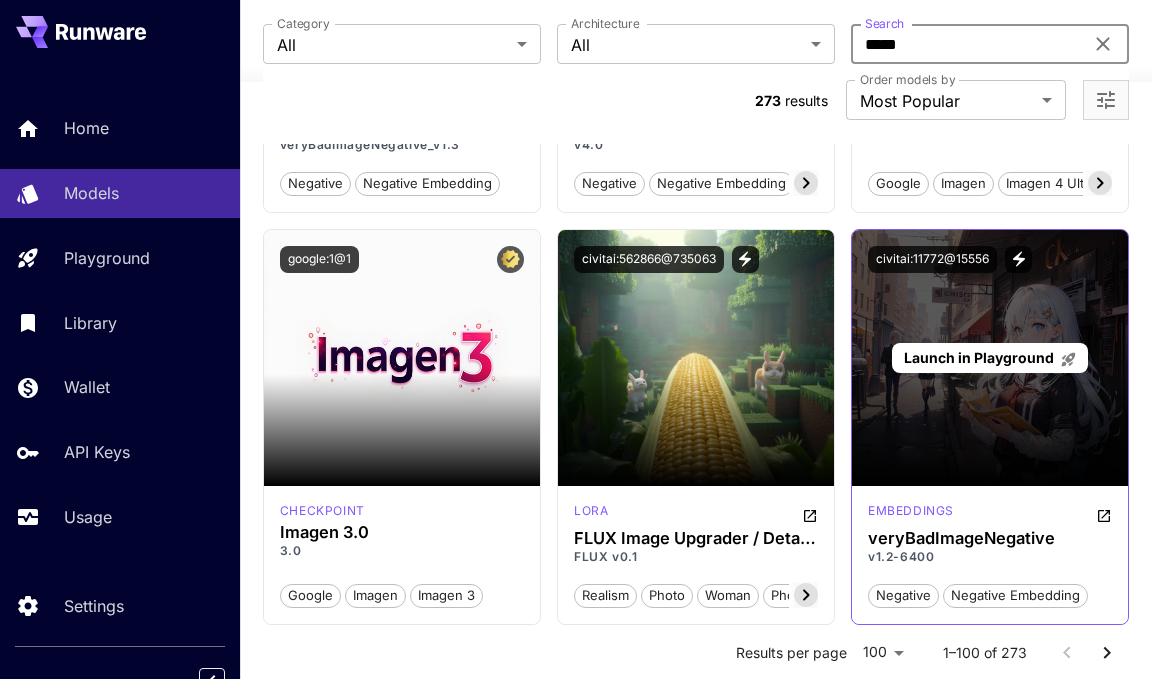 scroll, scrollTop: 489, scrollLeft: 0, axis: vertical 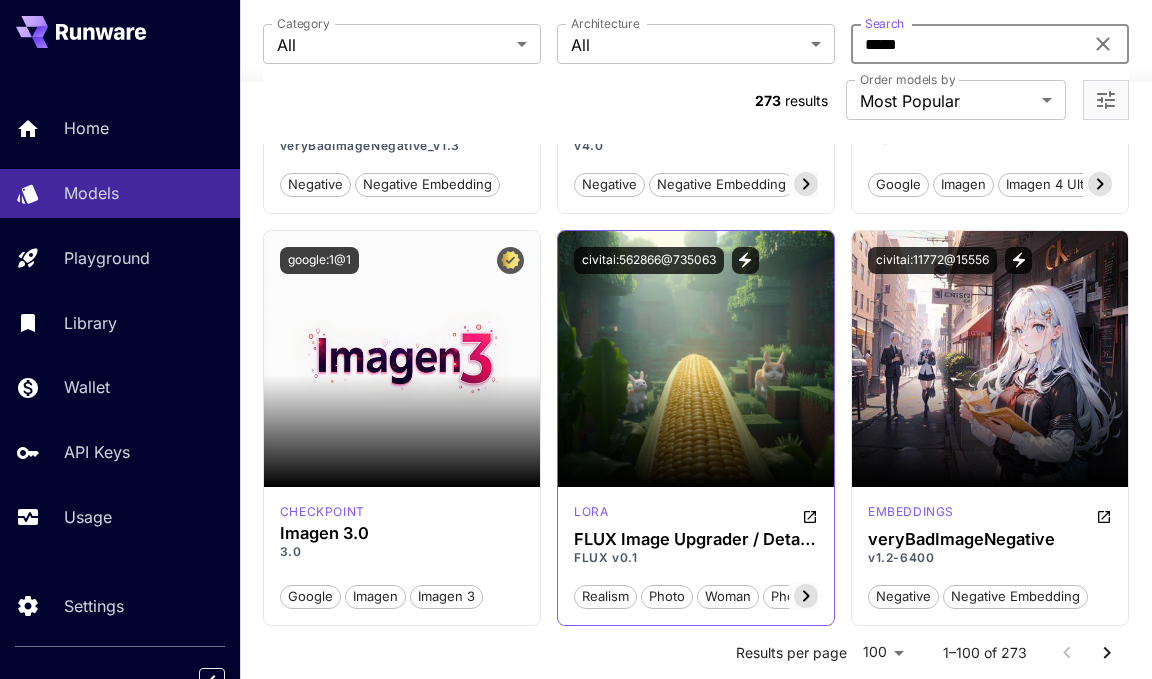 click 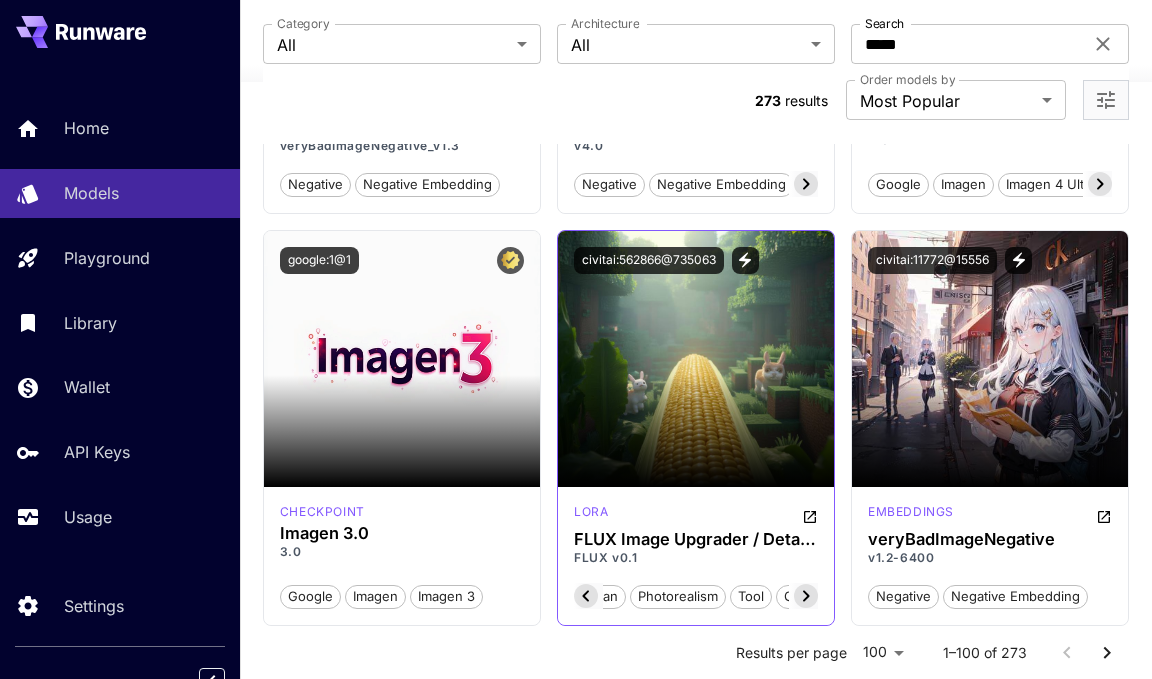scroll, scrollTop: 0, scrollLeft: 200, axis: horizontal 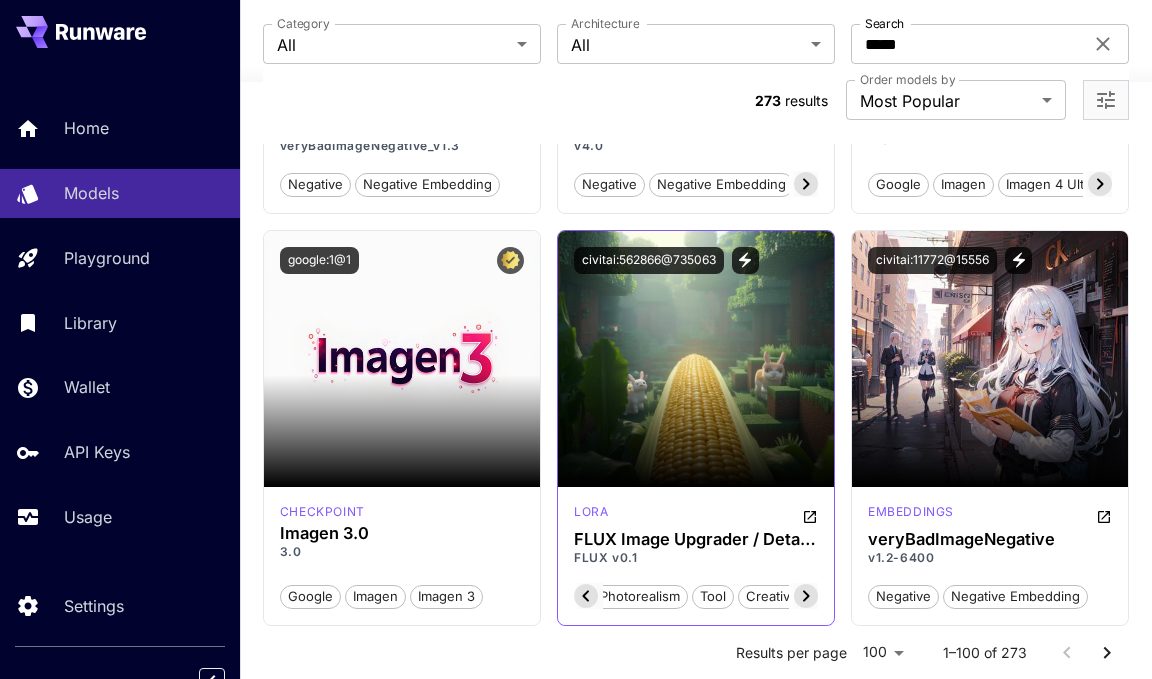 click 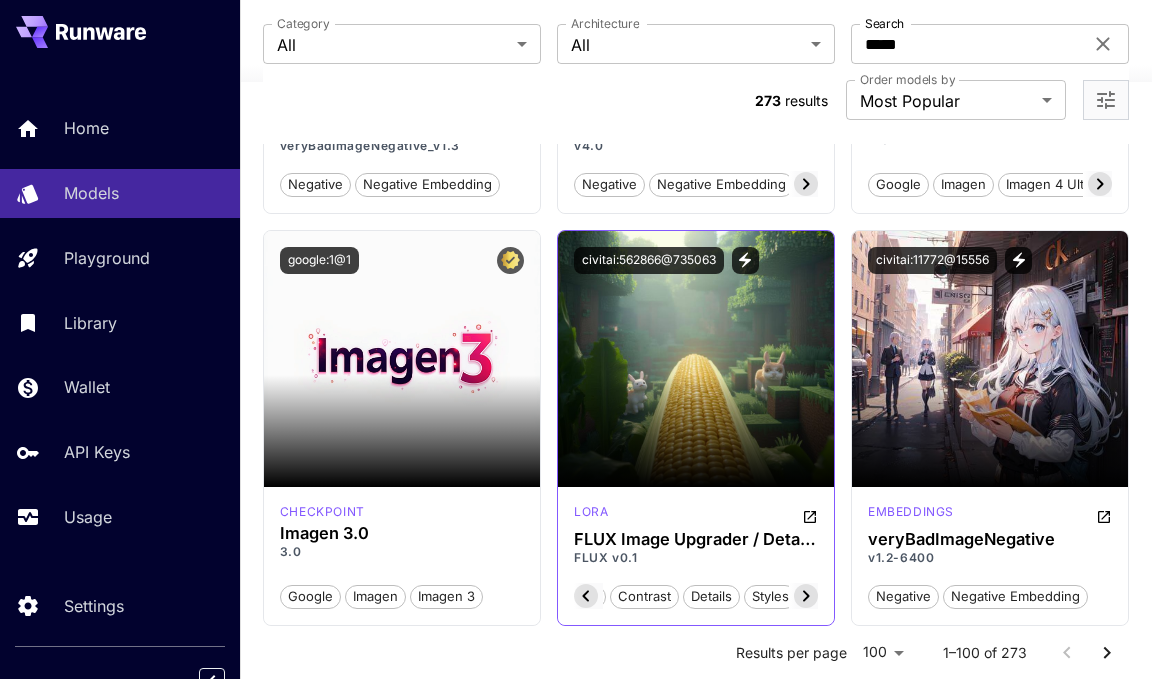 click 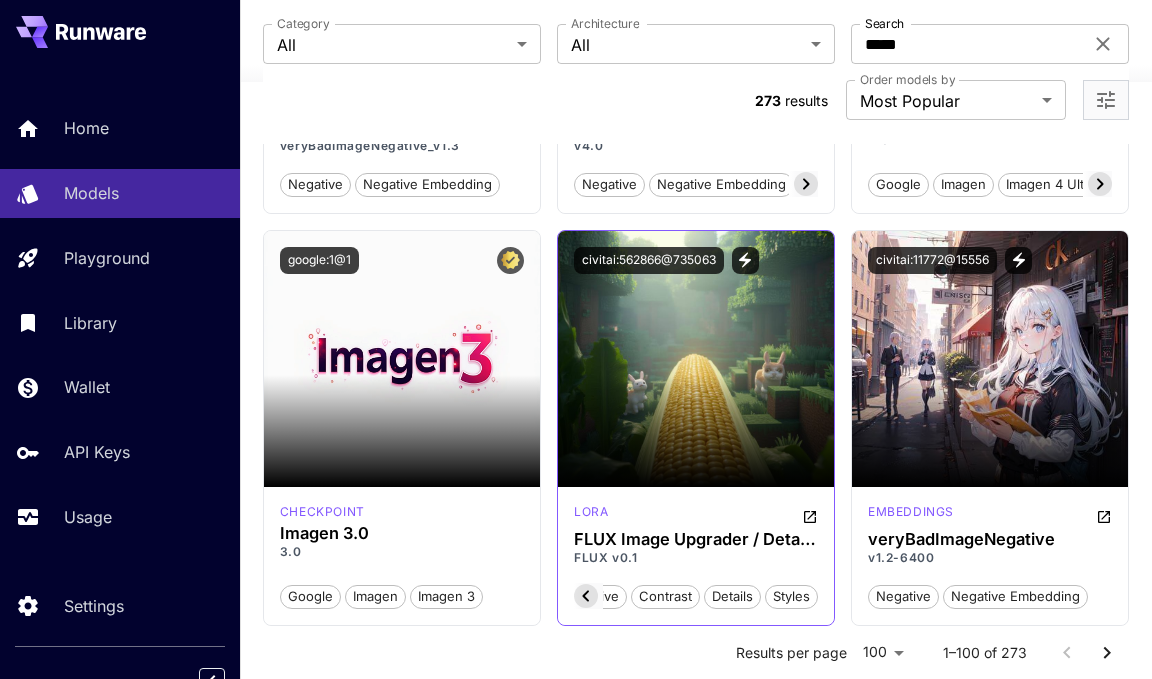 scroll, scrollTop: 0, scrollLeft: 380, axis: horizontal 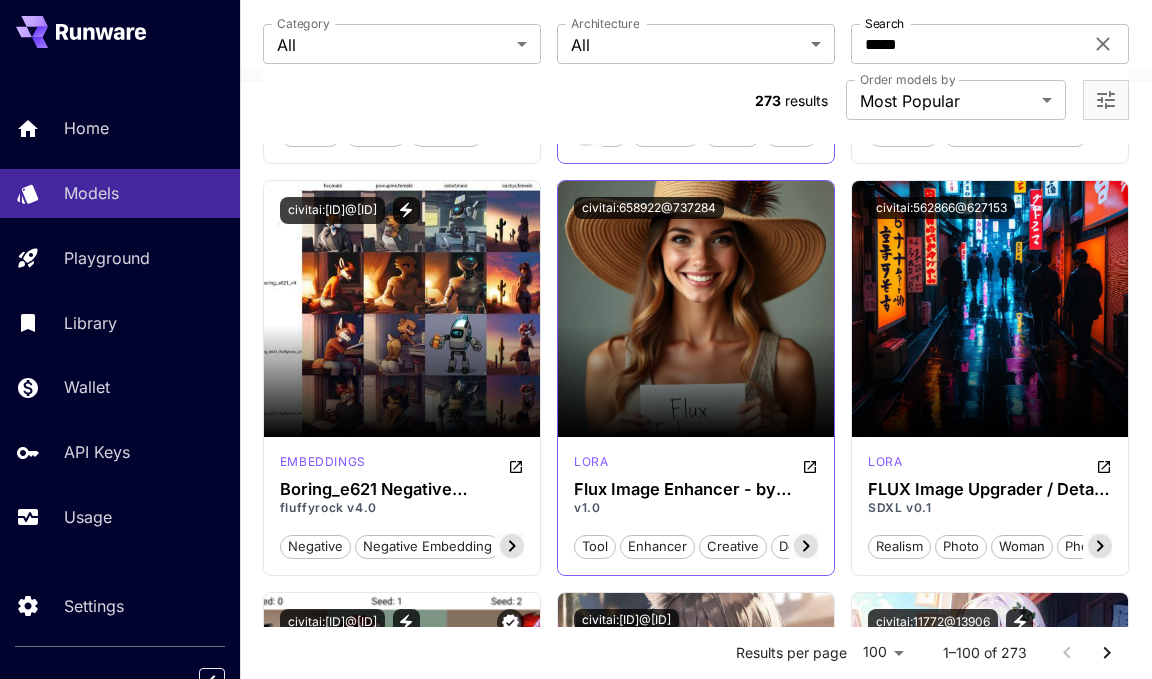 click 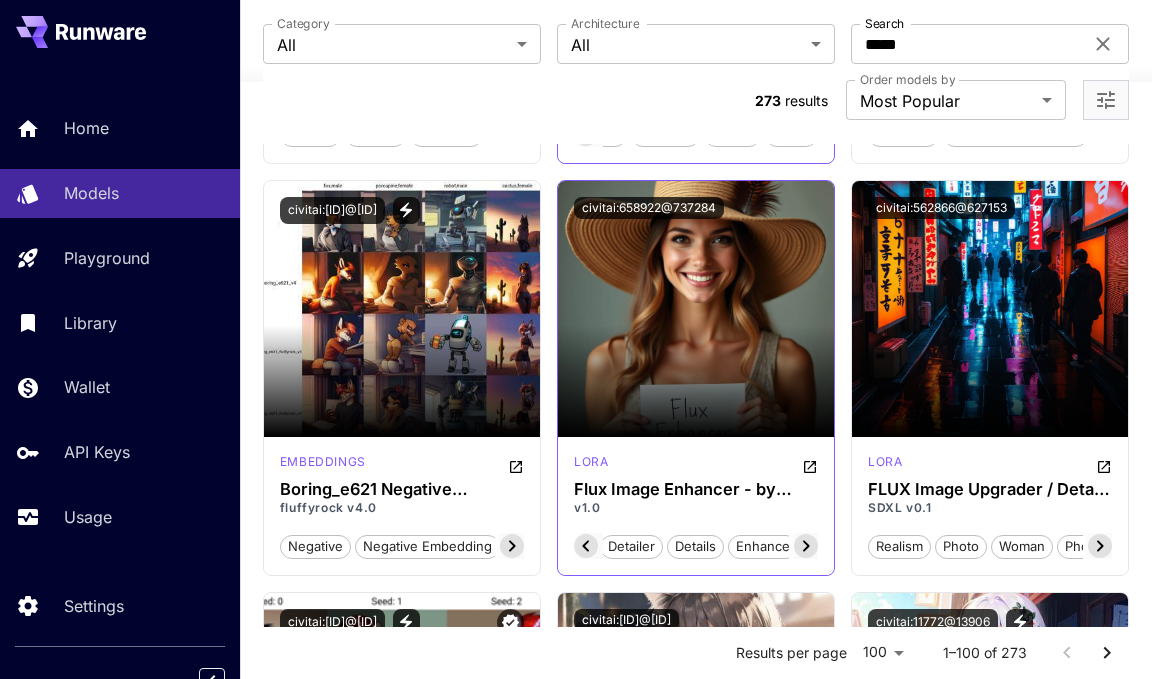 click 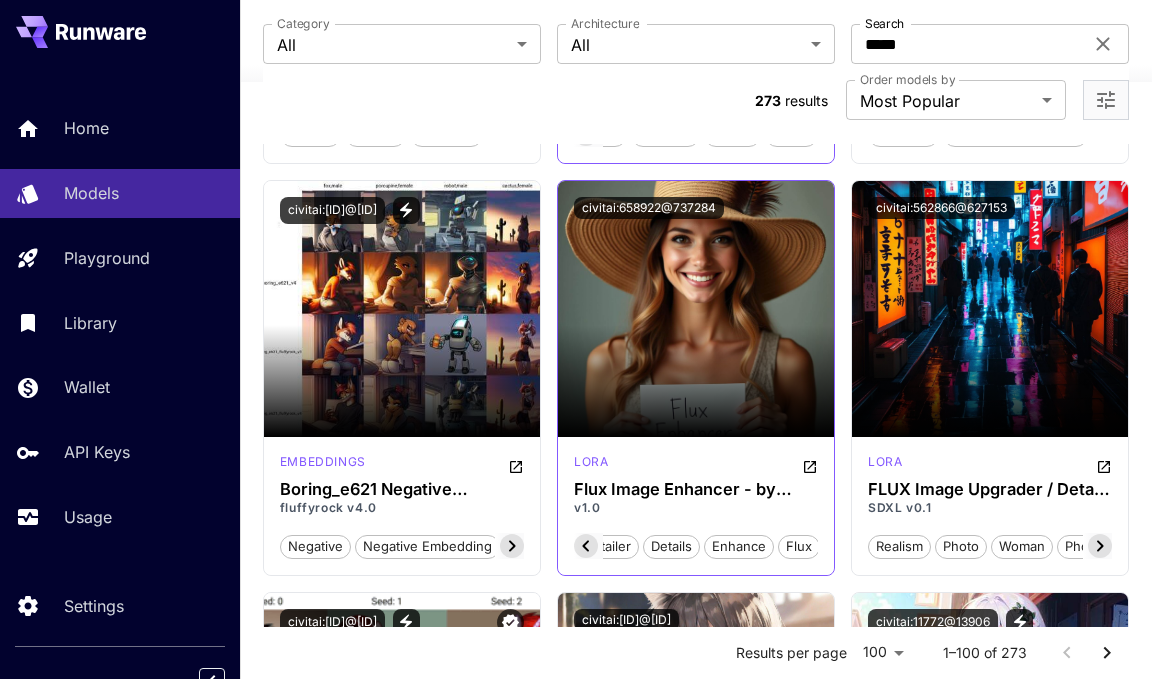 click on "flux" at bounding box center [799, 547] 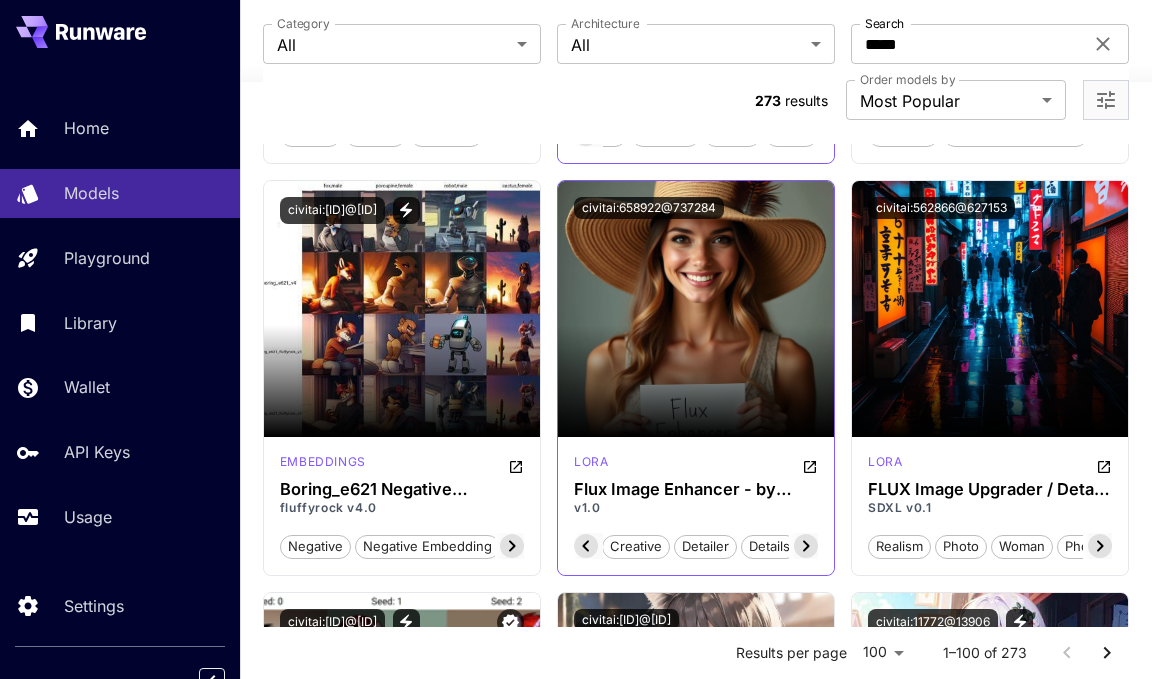 scroll, scrollTop: 0, scrollLeft: 124, axis: horizontal 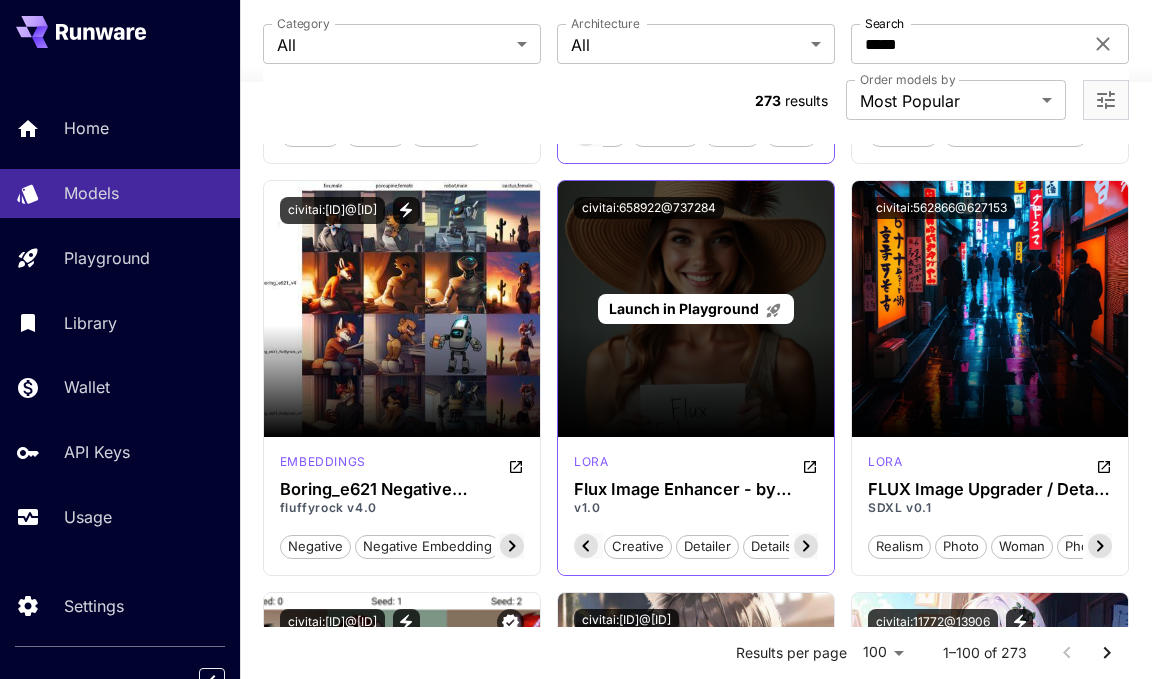 drag, startPoint x: 678, startPoint y: 362, endPoint x: 674, endPoint y: 352, distance: 10.770329 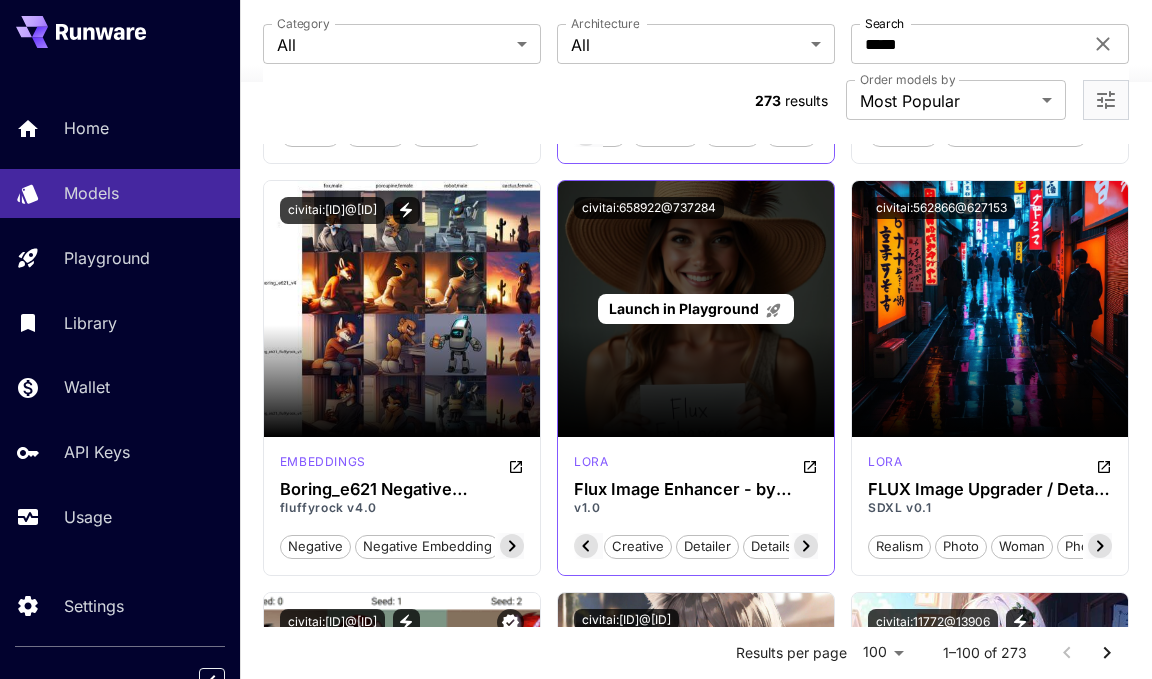click on "Launch in Playground" at bounding box center (684, 308) 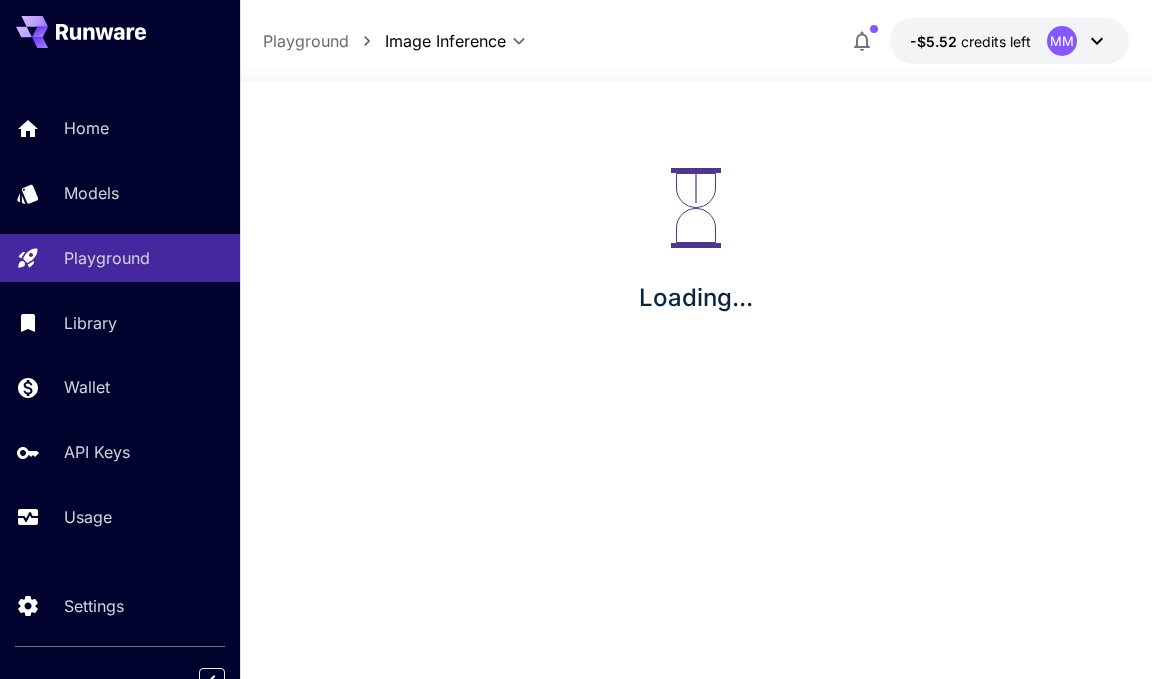 scroll, scrollTop: 0, scrollLeft: 0, axis: both 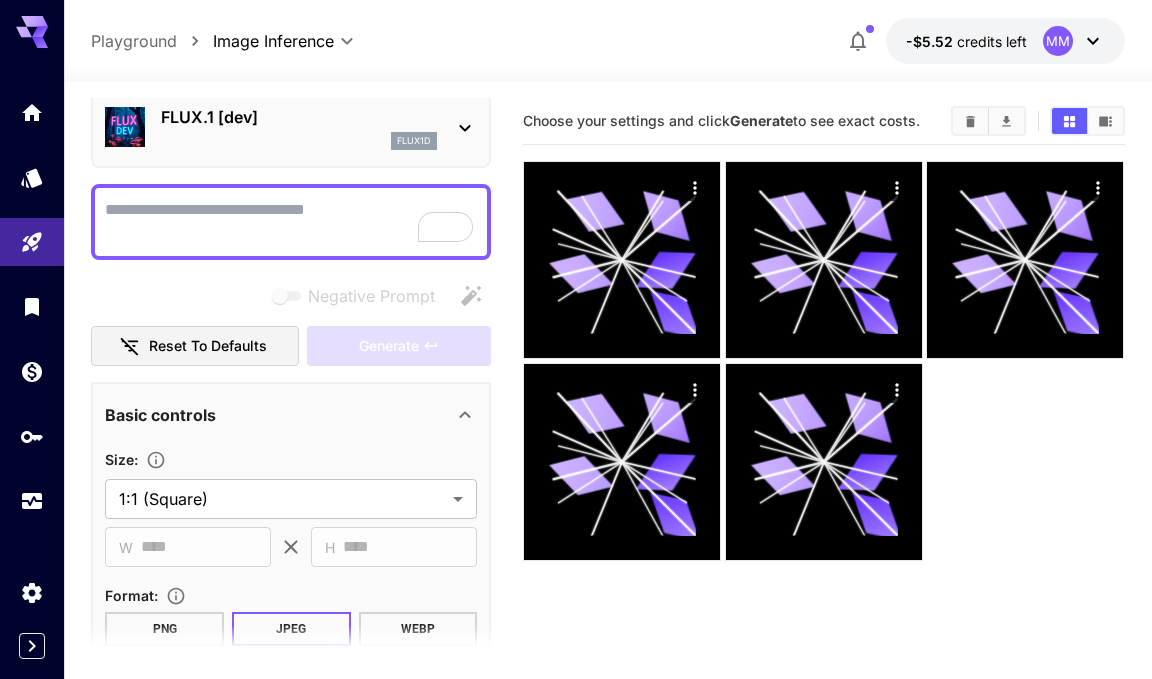 click on "Reset to defaults" at bounding box center (195, 346) 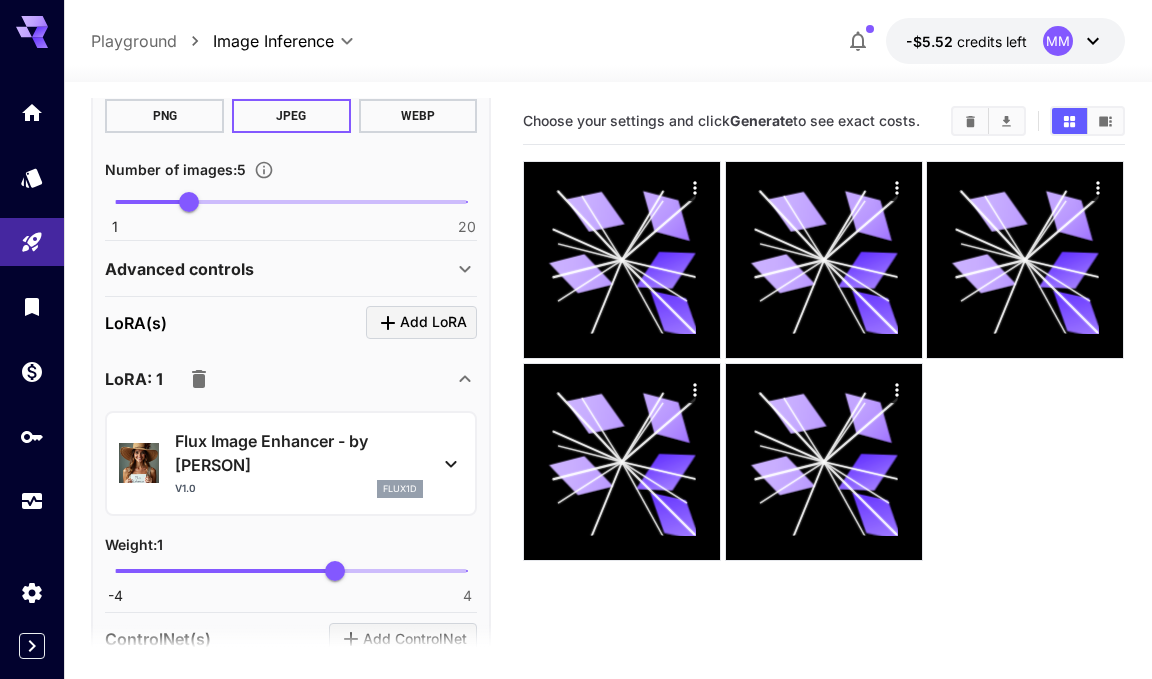 click 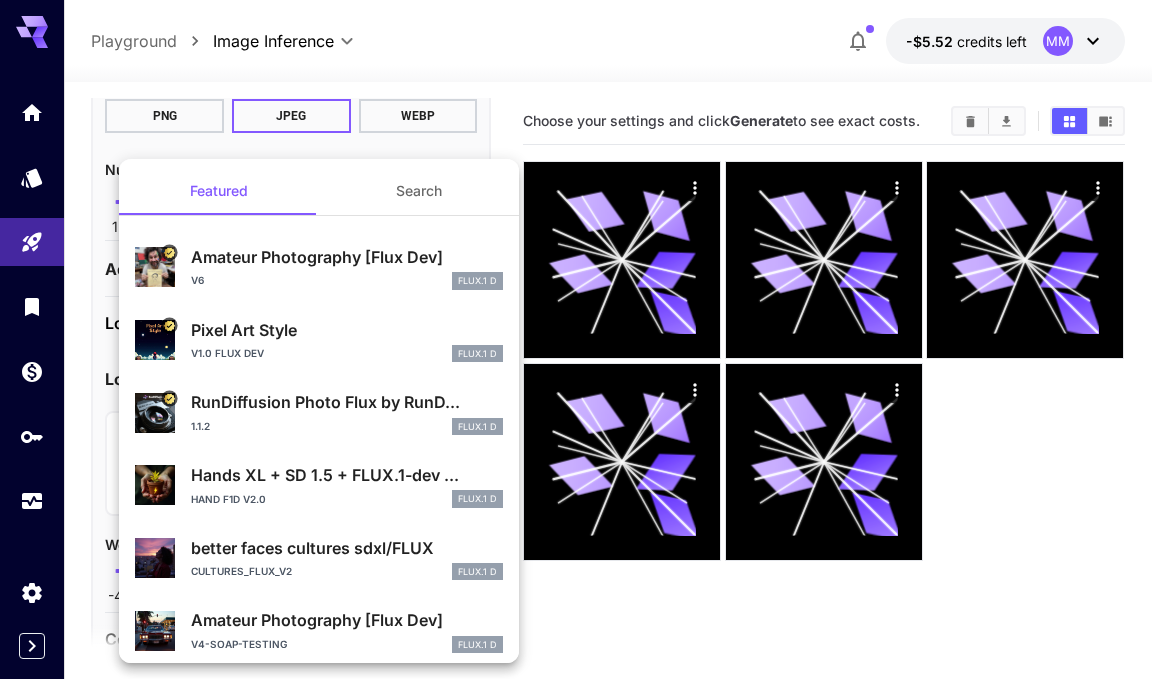 click at bounding box center [576, 339] 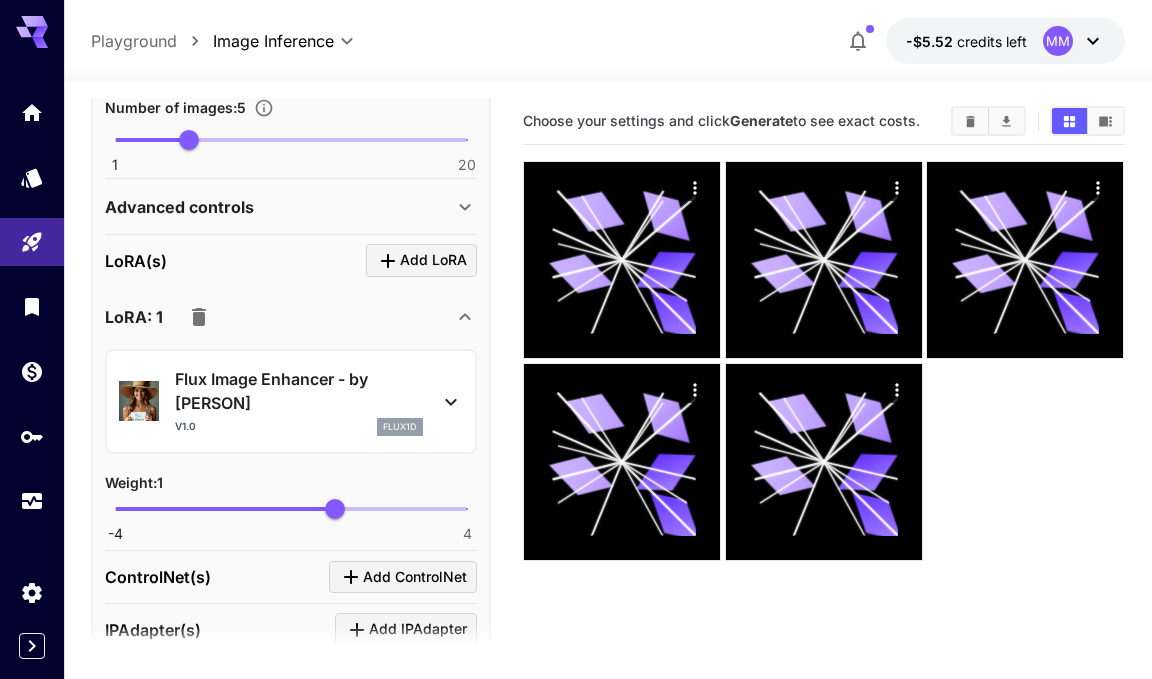 click on "Flux Image Enhancer - by Dever" at bounding box center (299, 391) 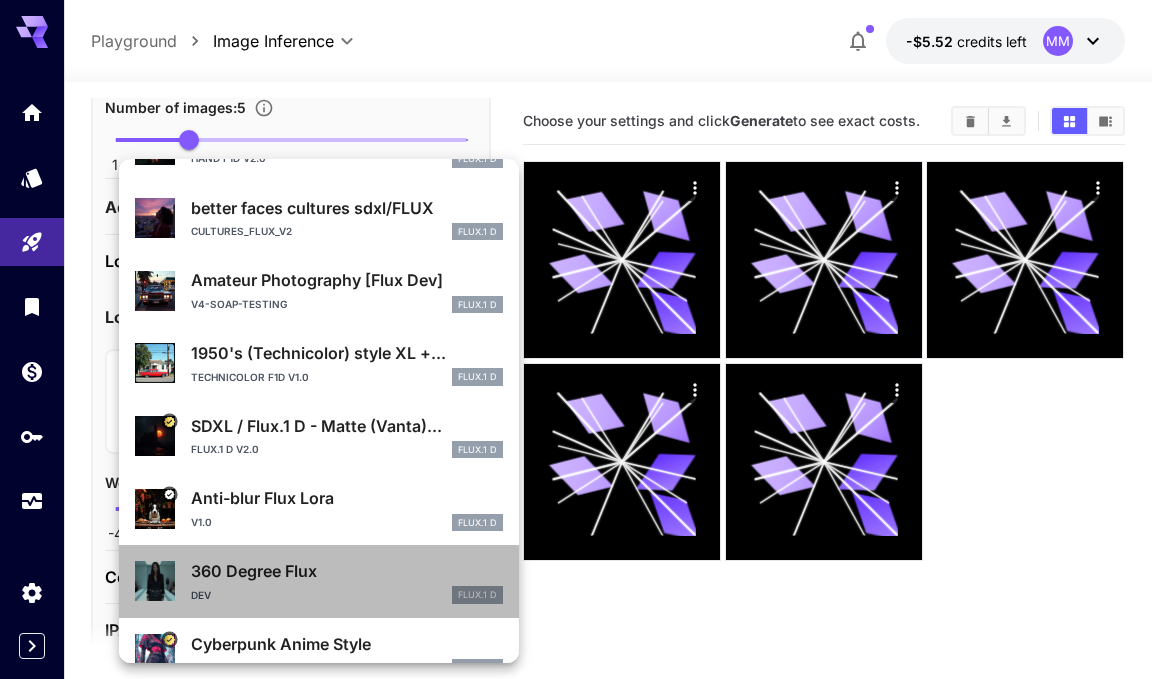 click on "360 Degree Flux" at bounding box center (347, 571) 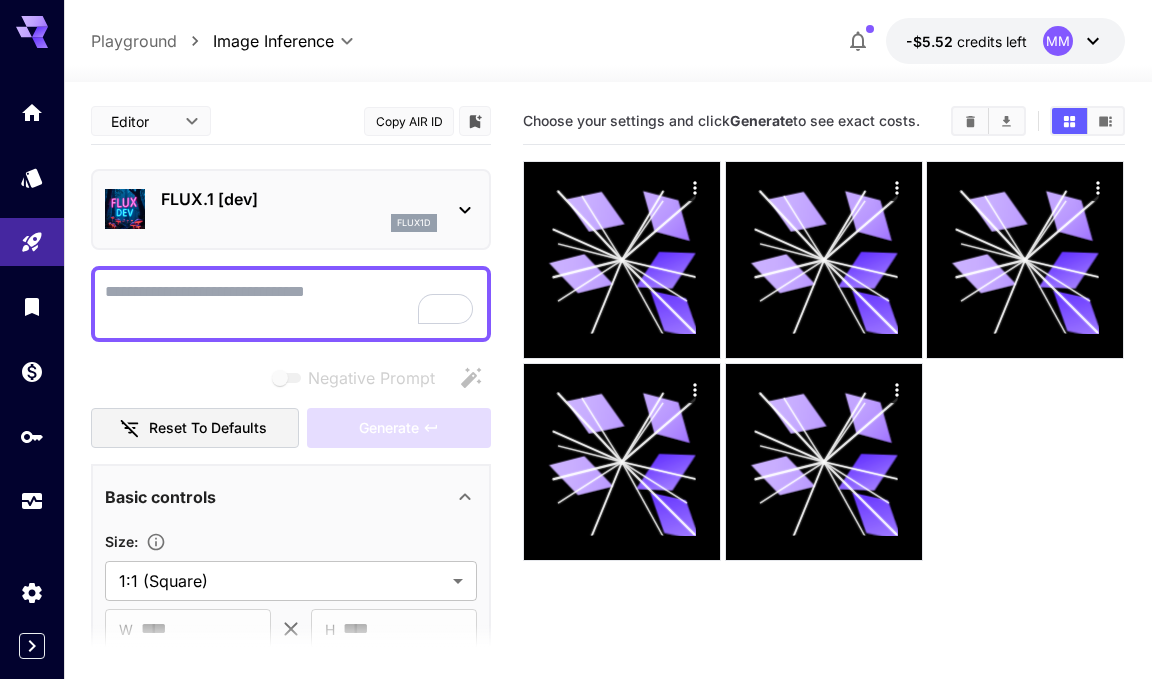 click on "Negative Prompt" at bounding box center [291, 304] 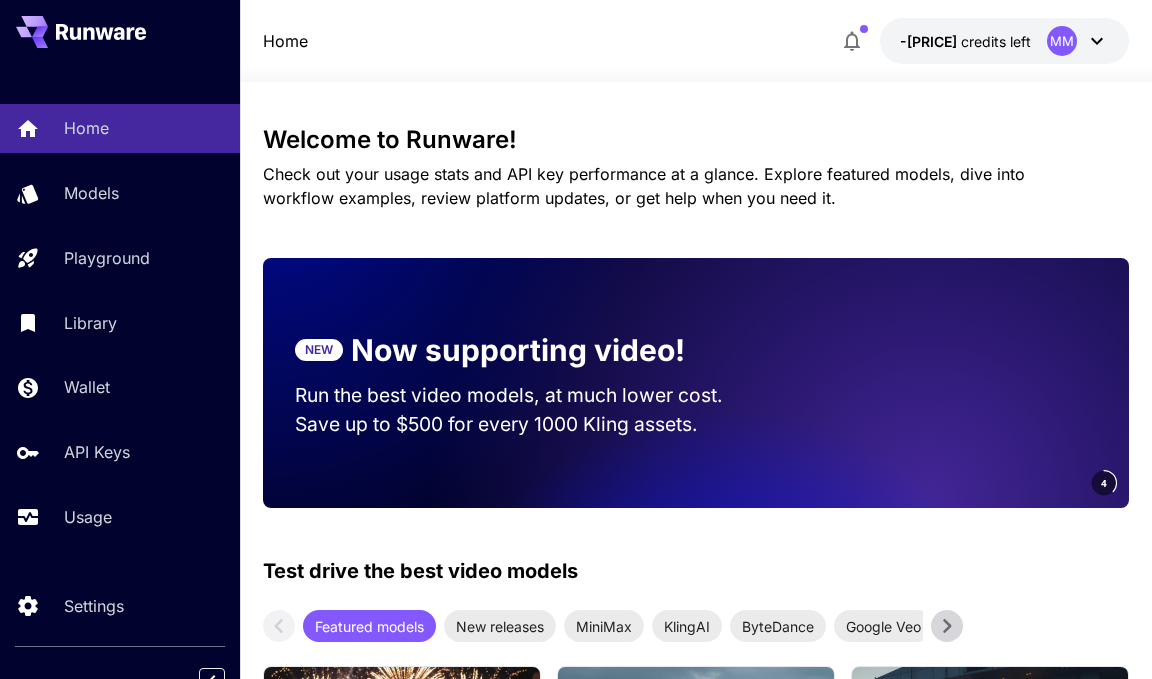 scroll, scrollTop: 0, scrollLeft: 0, axis: both 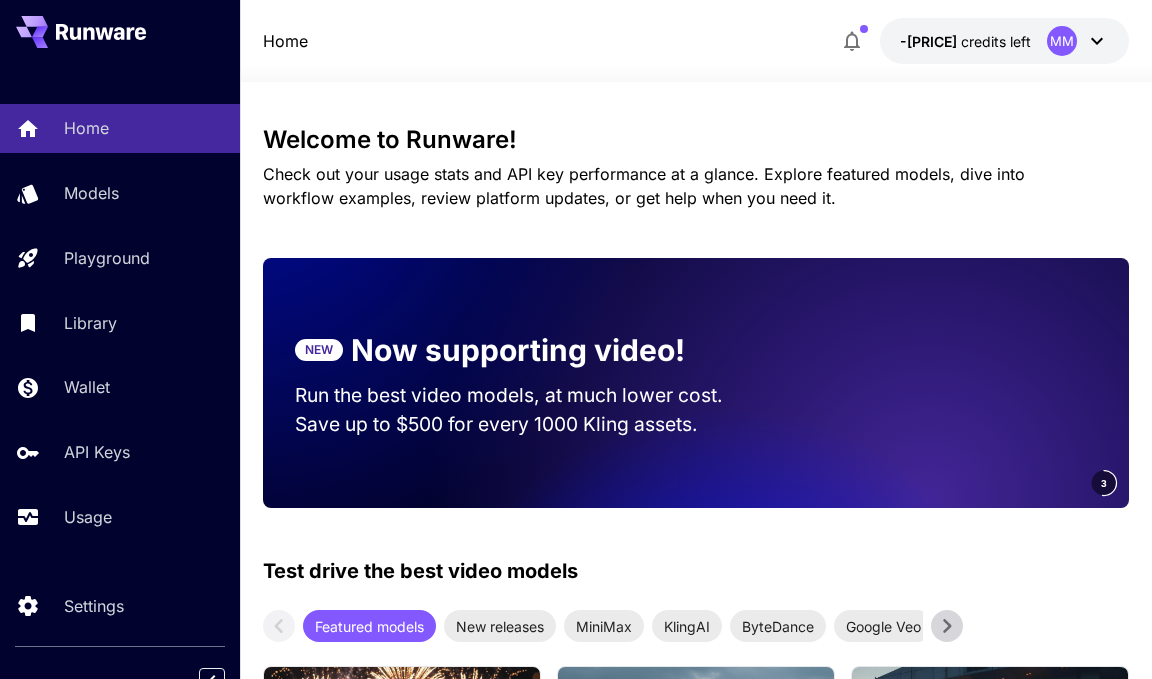 click 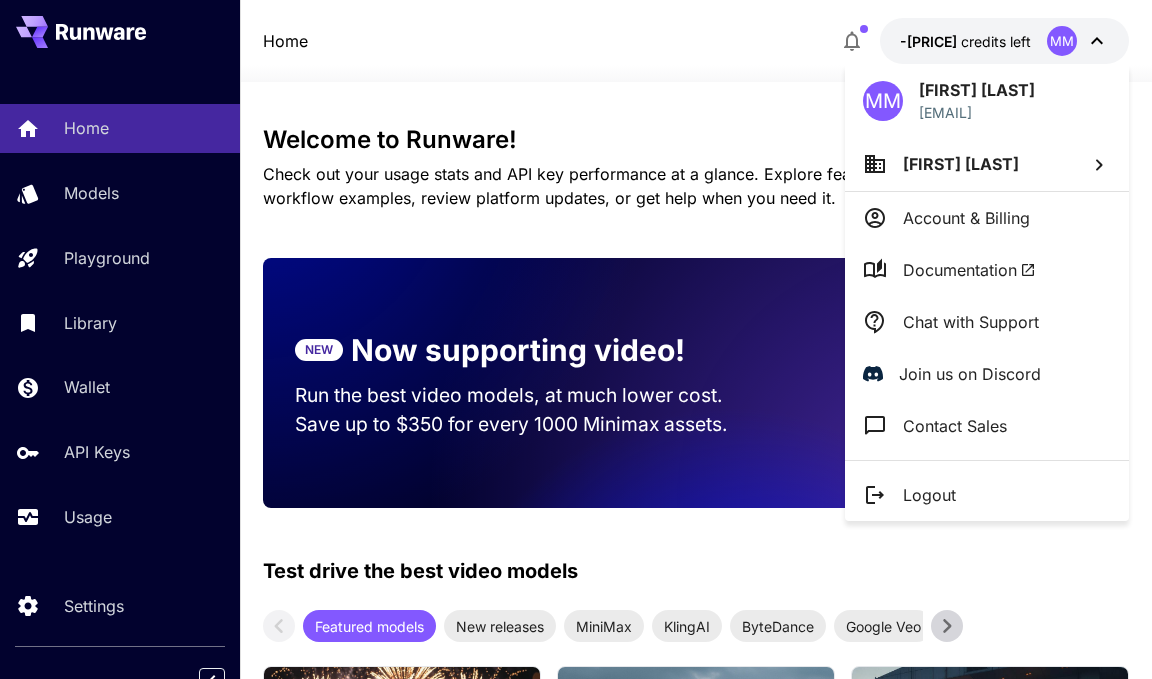 click on "Account & Billing" at bounding box center (987, 218) 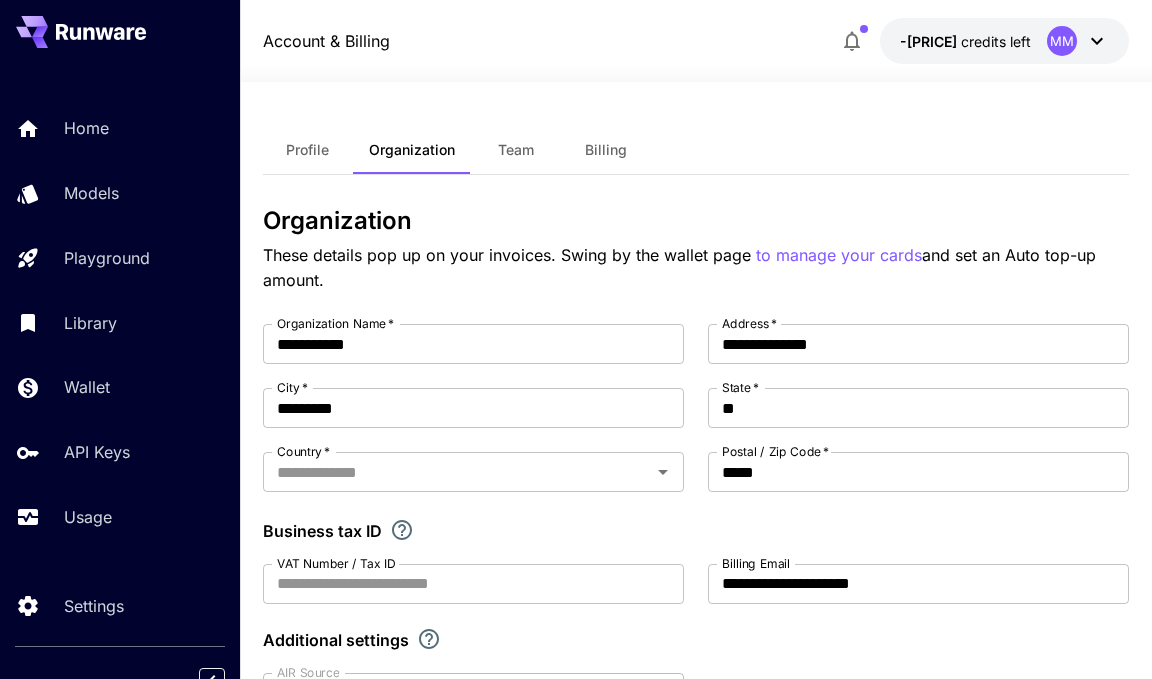 type on "**********" 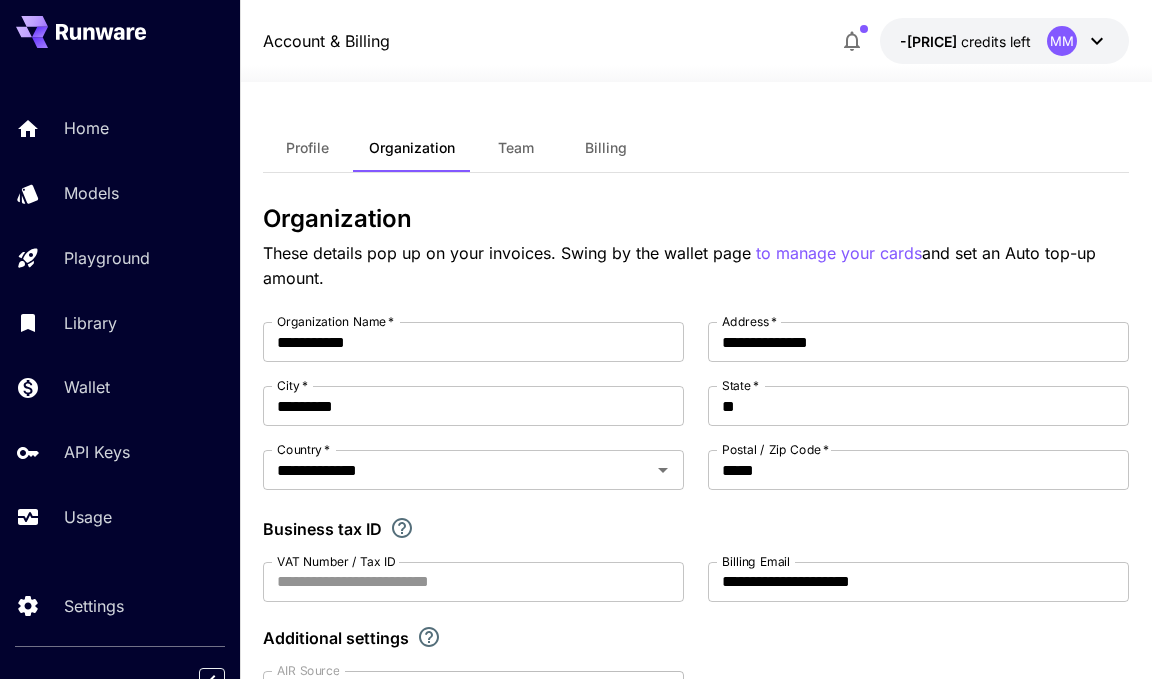 scroll, scrollTop: 6, scrollLeft: 0, axis: vertical 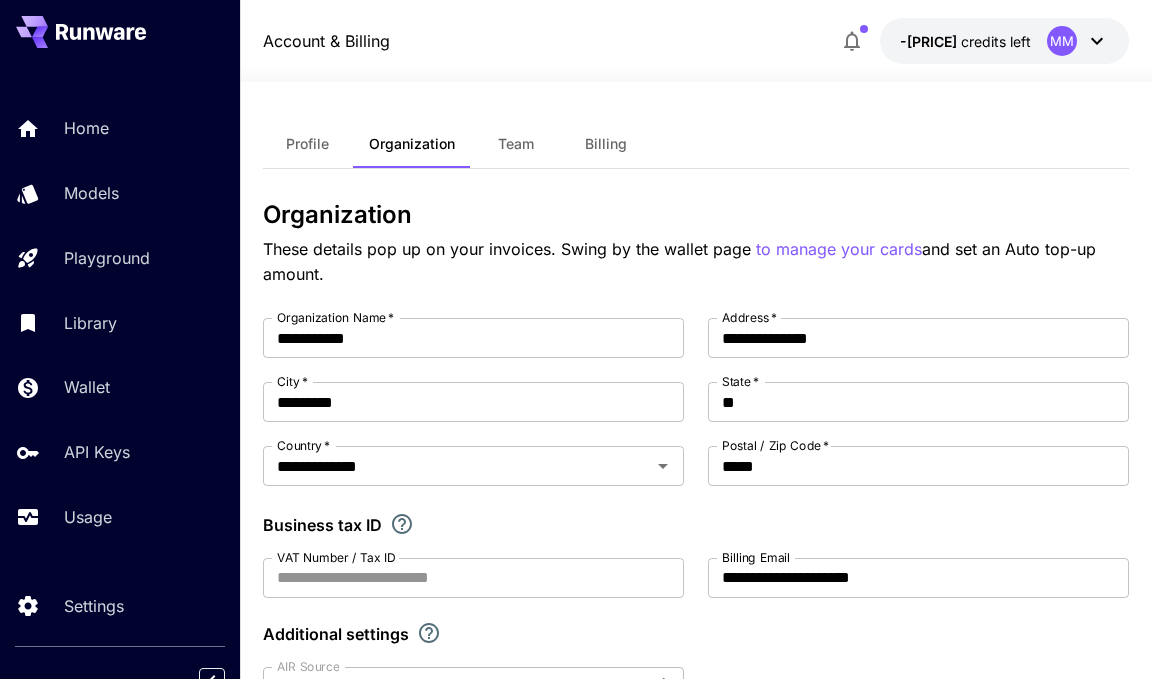 click on "Billing" at bounding box center (606, 144) 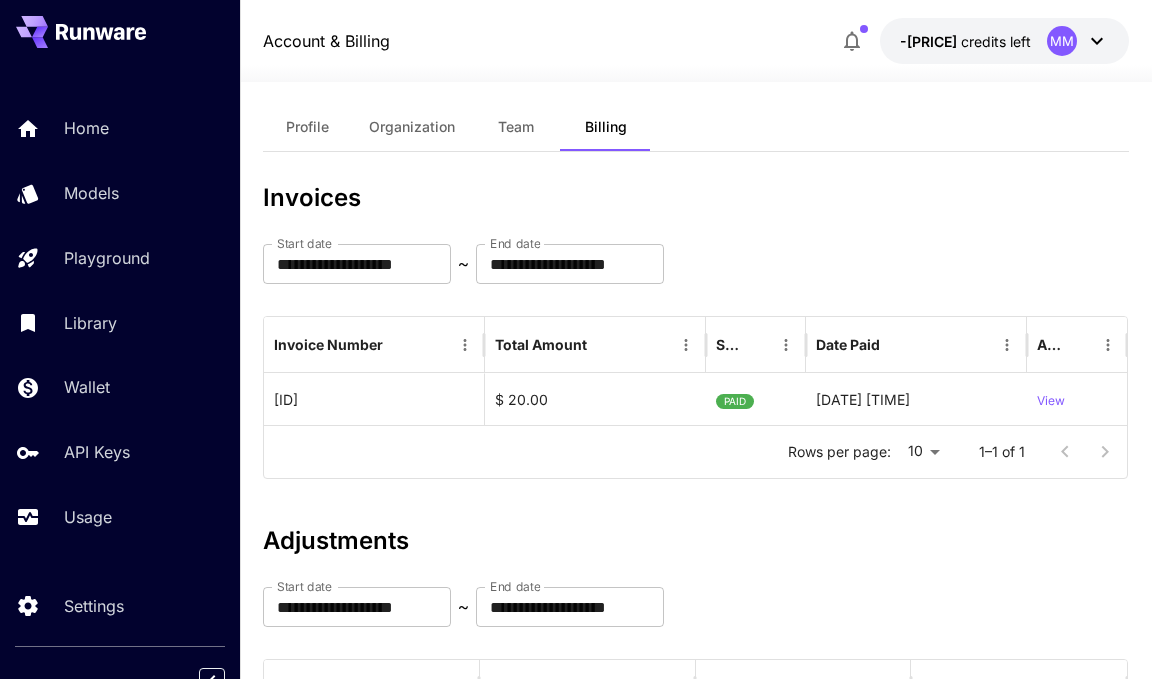 scroll, scrollTop: 0, scrollLeft: 0, axis: both 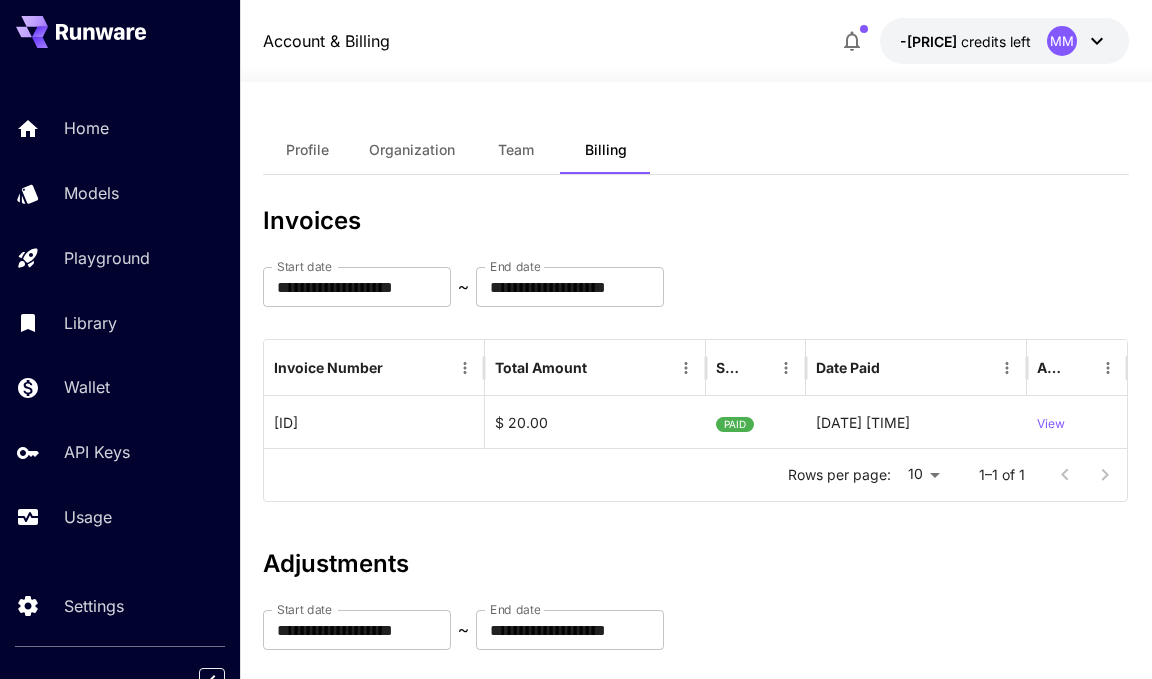 click 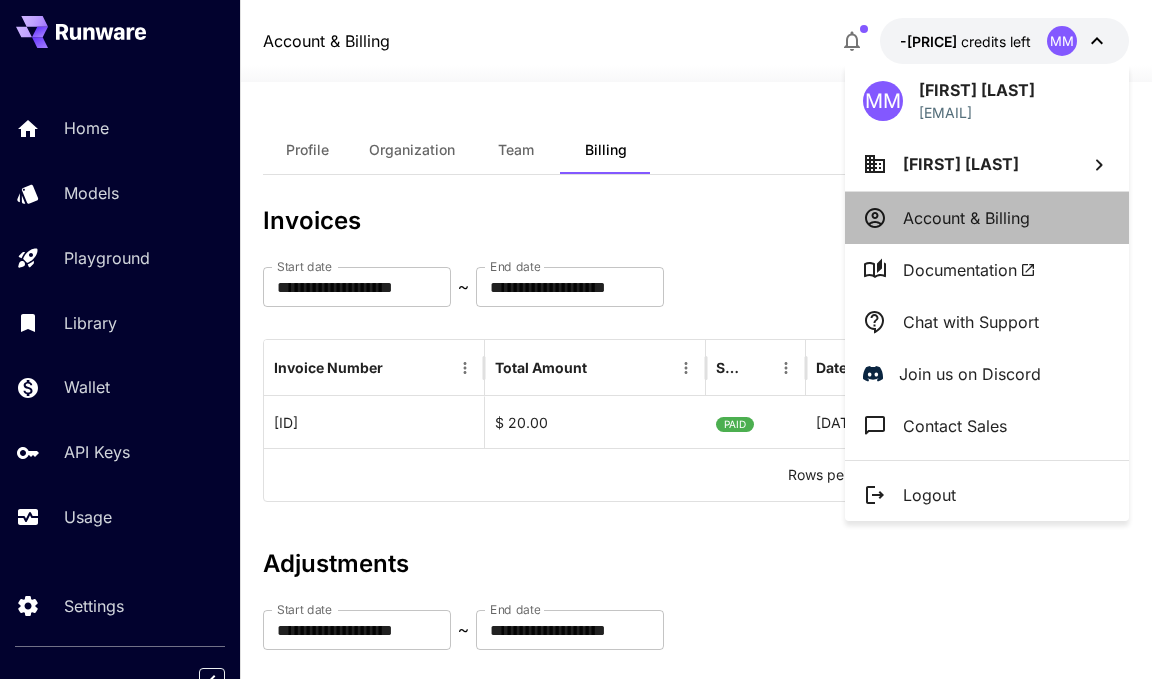 click on "Account & Billing" at bounding box center (966, 218) 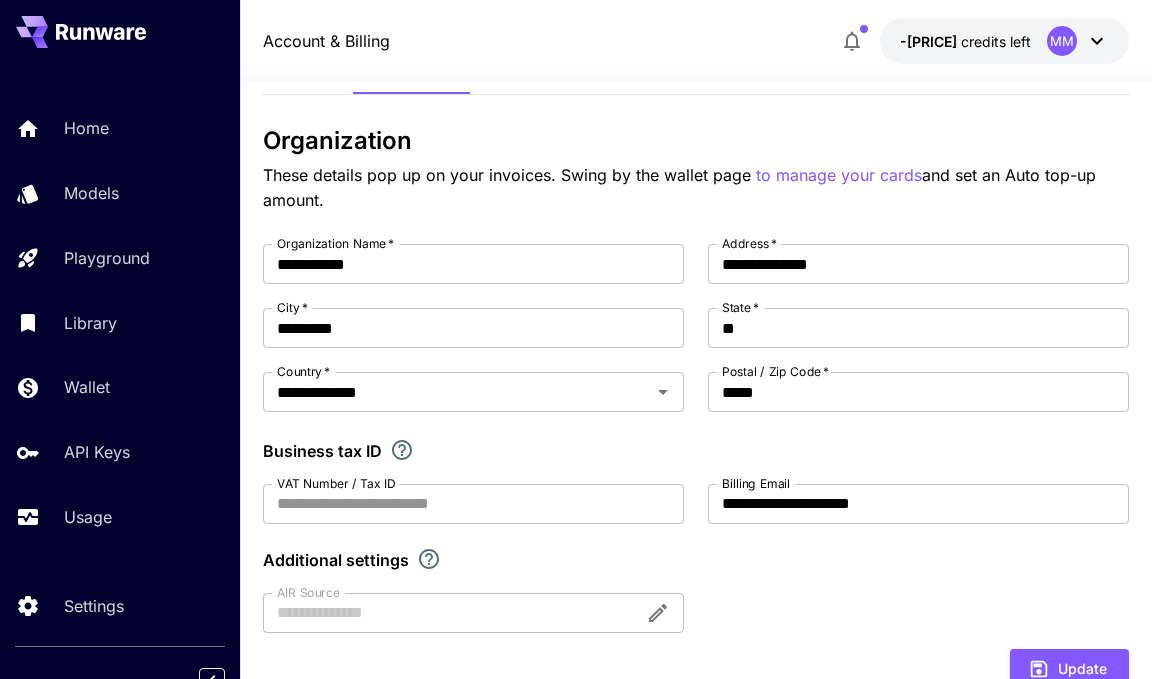 scroll, scrollTop: 0, scrollLeft: 0, axis: both 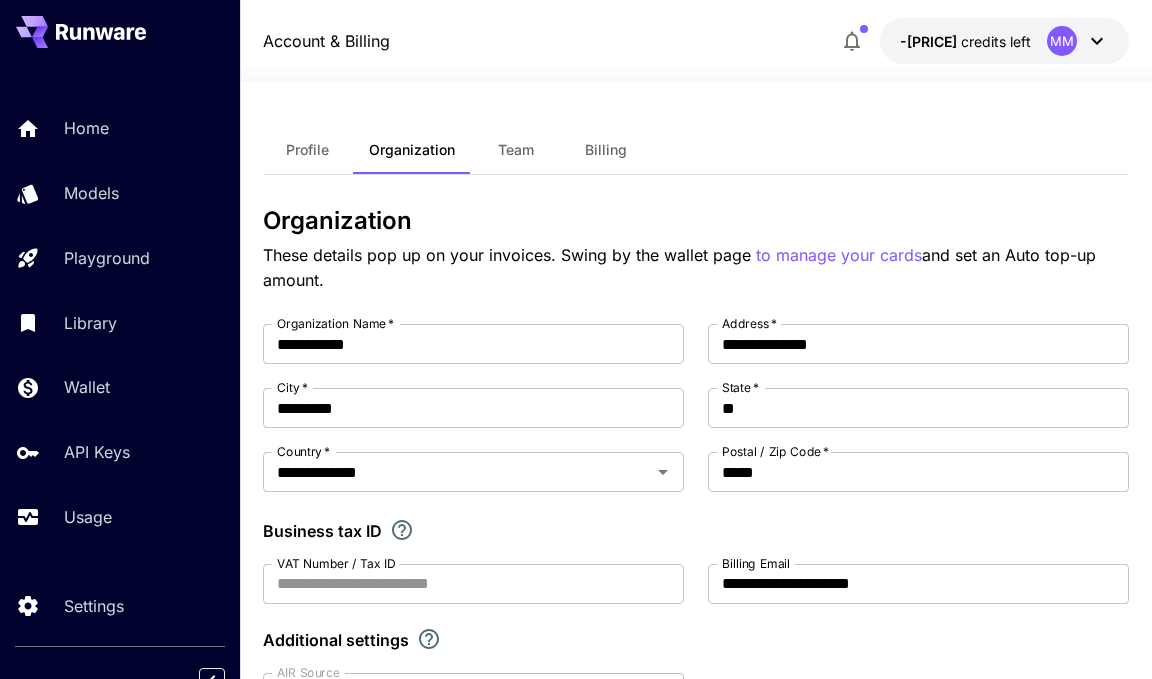 click on "Billing" at bounding box center (606, 150) 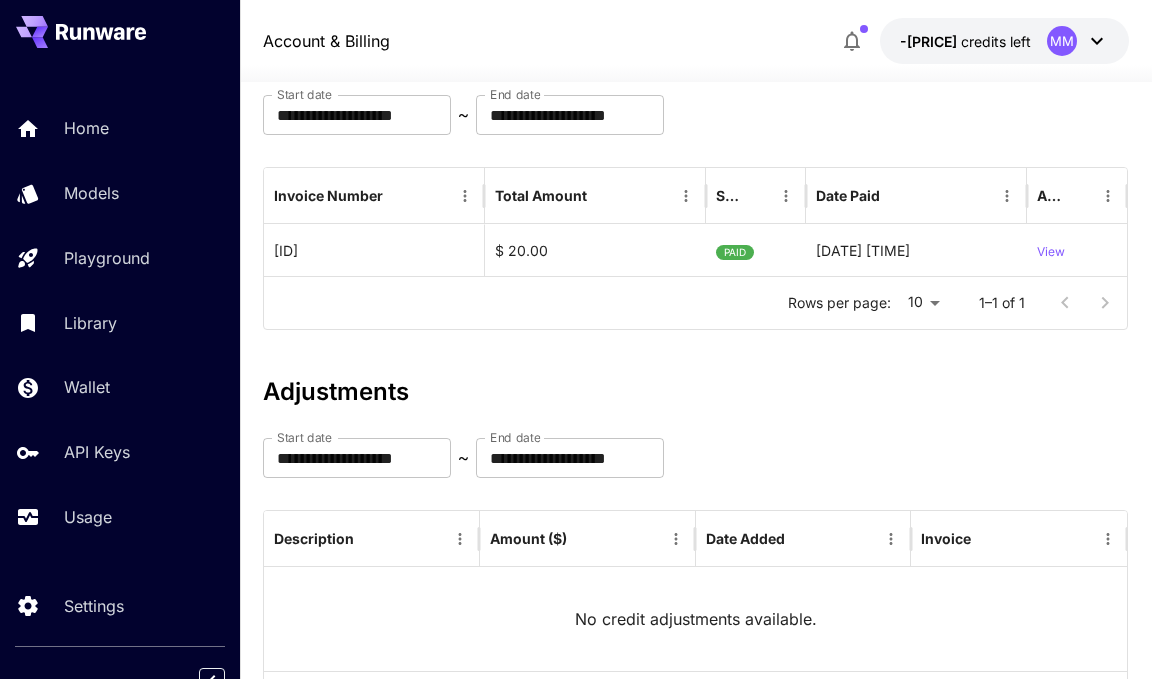 scroll, scrollTop: 0, scrollLeft: 0, axis: both 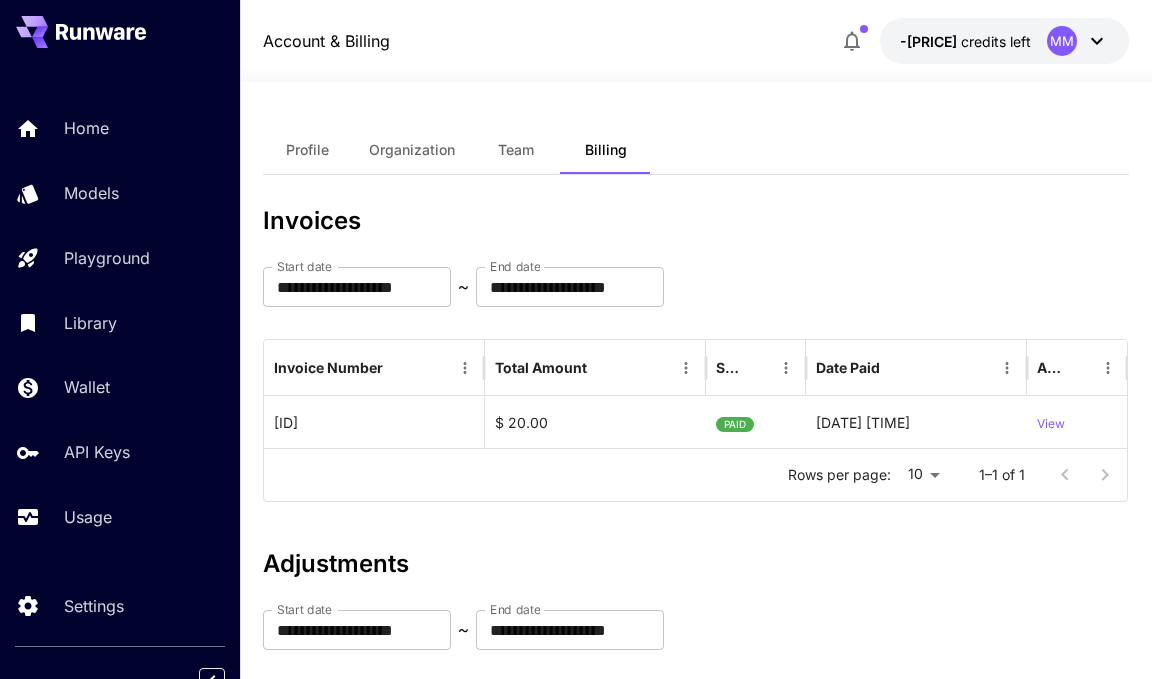 click on "Profile" at bounding box center (307, 150) 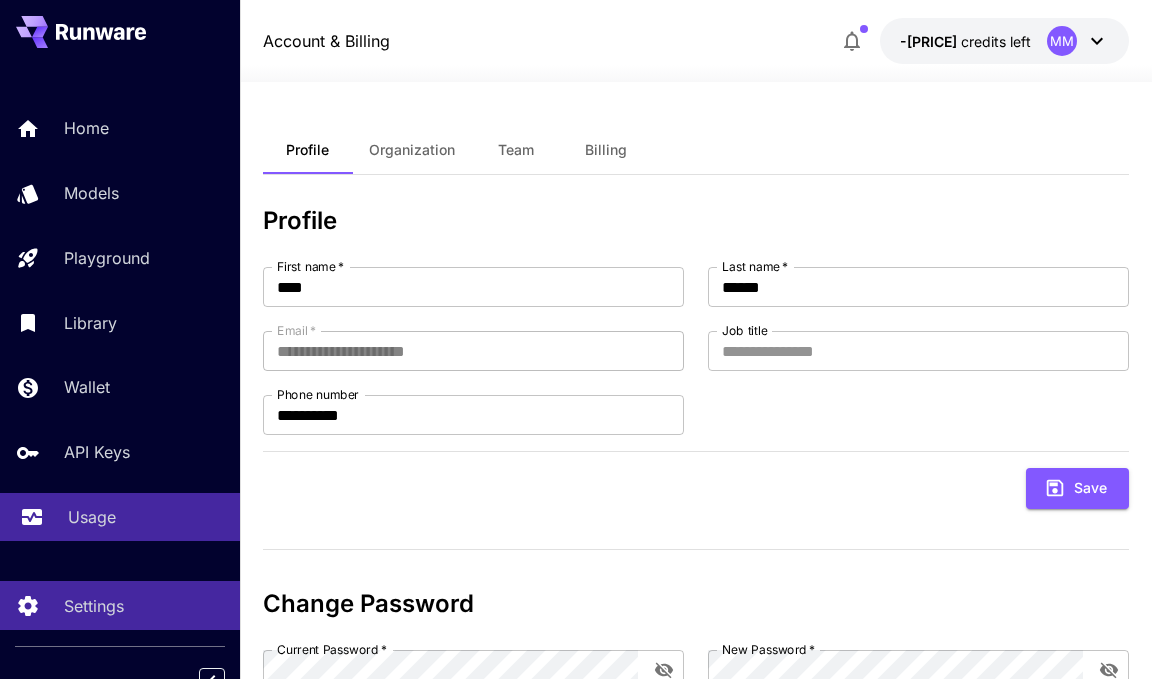 click on "Usage" at bounding box center (120, 517) 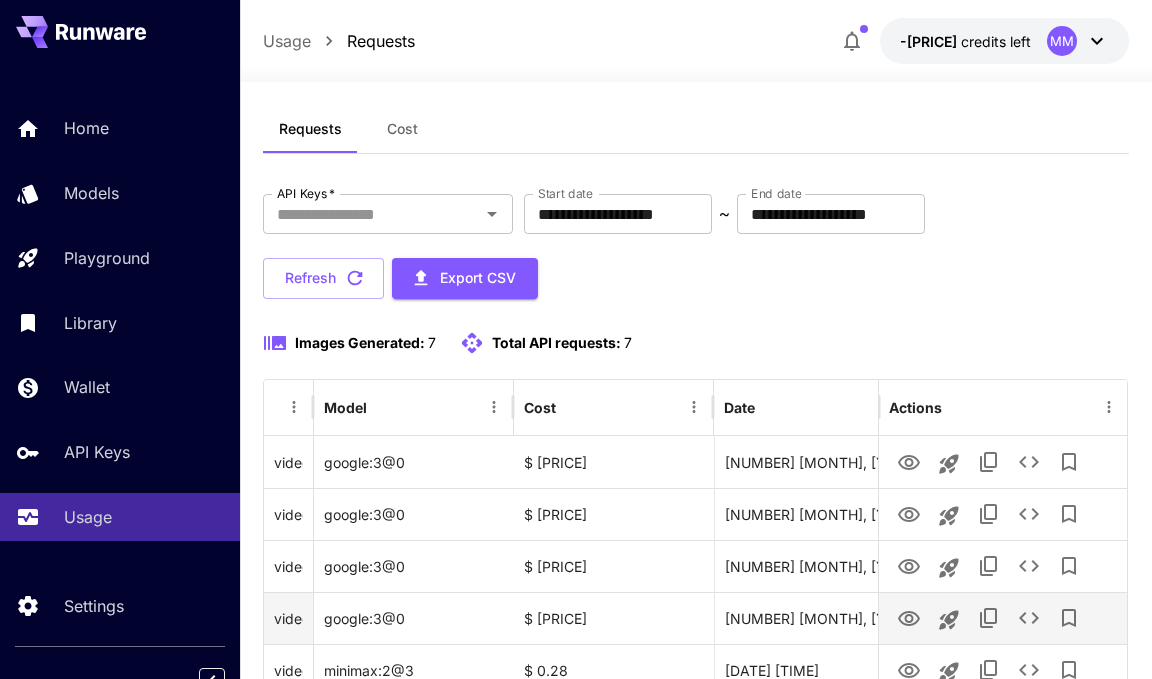 scroll, scrollTop: 0, scrollLeft: 0, axis: both 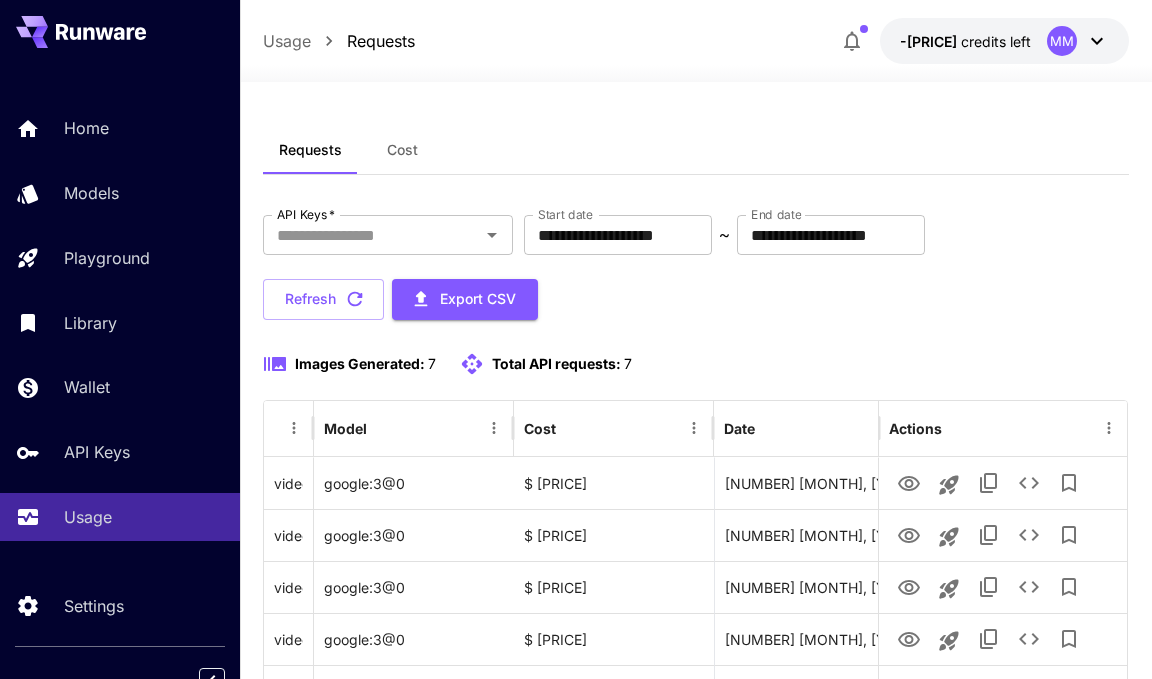 click on "Cost" at bounding box center [402, 150] 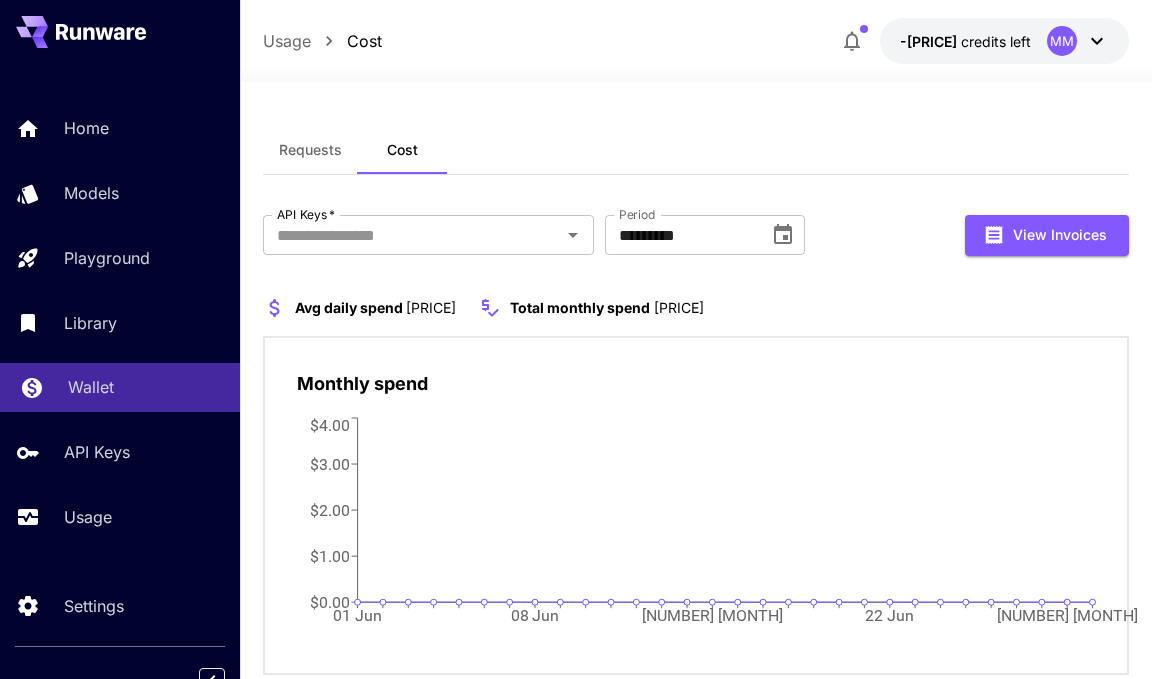 click on "Wallet" at bounding box center [120, 387] 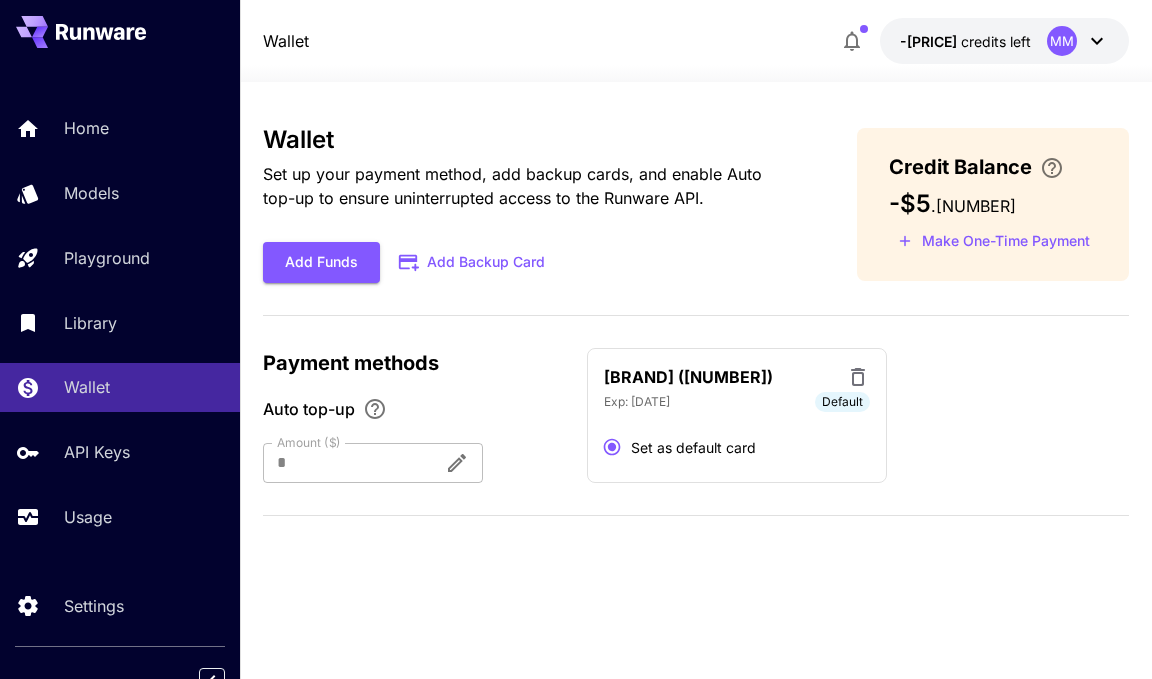 click at bounding box center [345, 463] 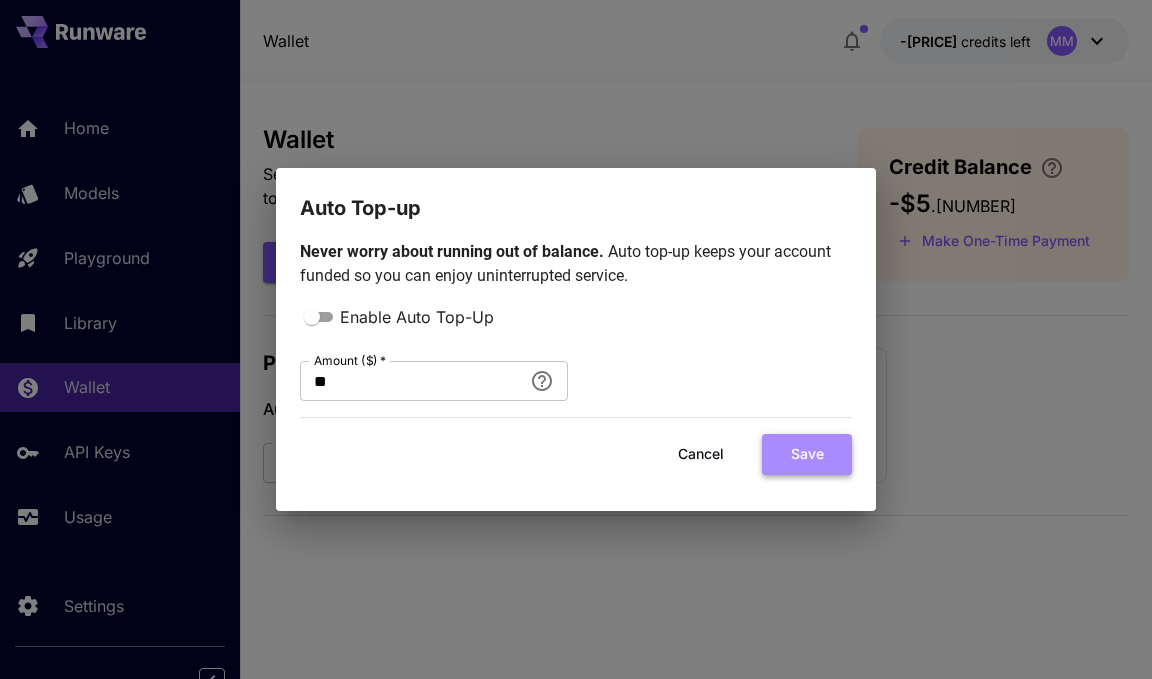 click on "Save" at bounding box center [807, 454] 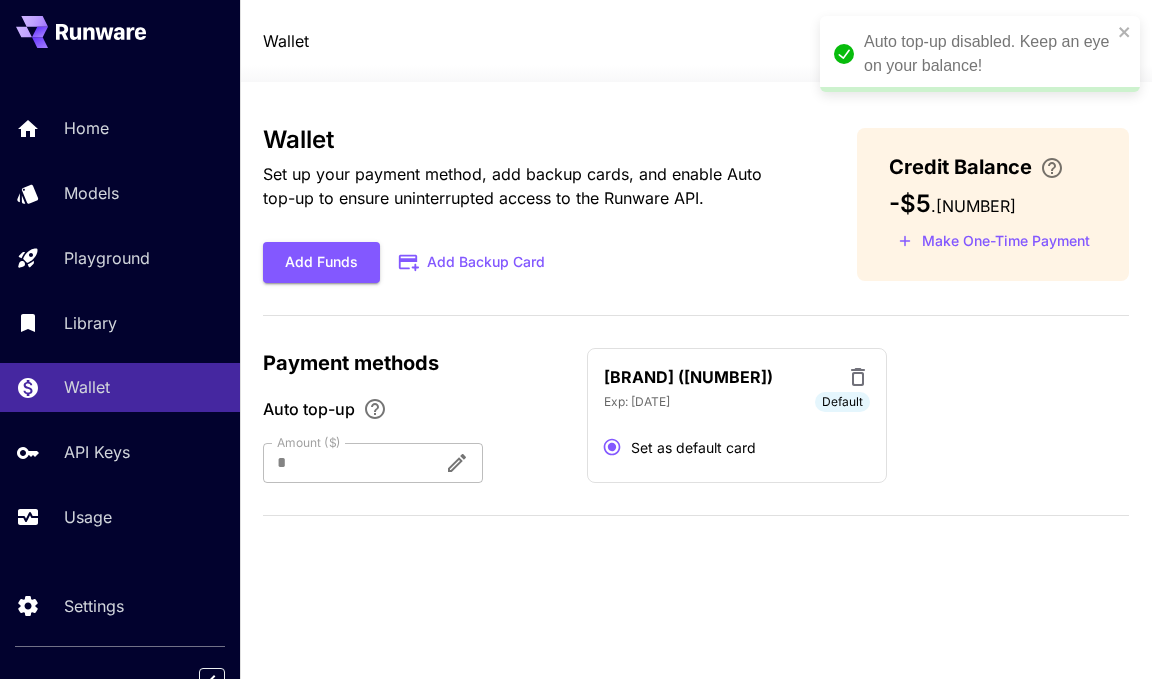 click on "Wallet Set up your payment method, add backup cards, and enable Auto top-up to ensure uninterrupted access to the Runware API. Add Funds Add Backup Card Credit Balance -$5 . [NUMBER] Make One-Time Payment Payment methods Auto top-up Amount ($) * Amount ($) [BRAND]  (Exp: [DATE]) Default Set as default card" at bounding box center [696, 329] 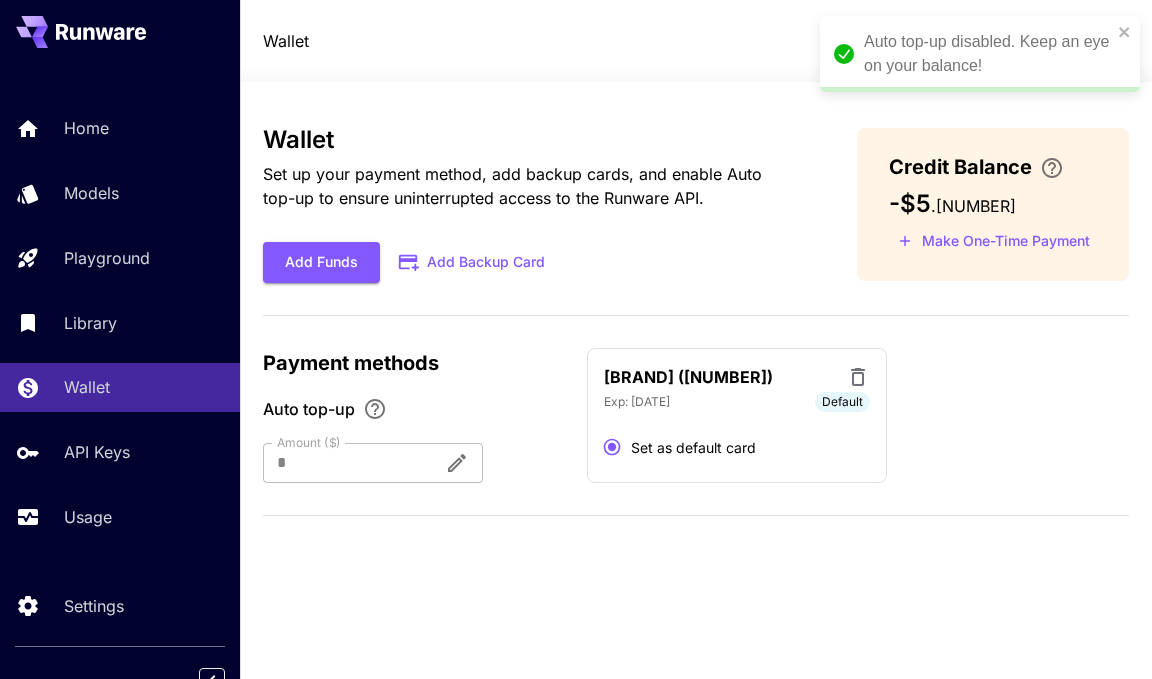 click on "Wallet Set up your payment method, add backup cards, and enable Auto top-up to ensure uninterrupted access to the Runware API. Add Funds Add Backup Card Credit Balance -$5 . [NUMBER] Make One-Time Payment Payment methods Auto top-up Amount ($) * Amount ($) [BRAND]  (Exp: [DATE]) Default Set as default card" at bounding box center (696, 329) 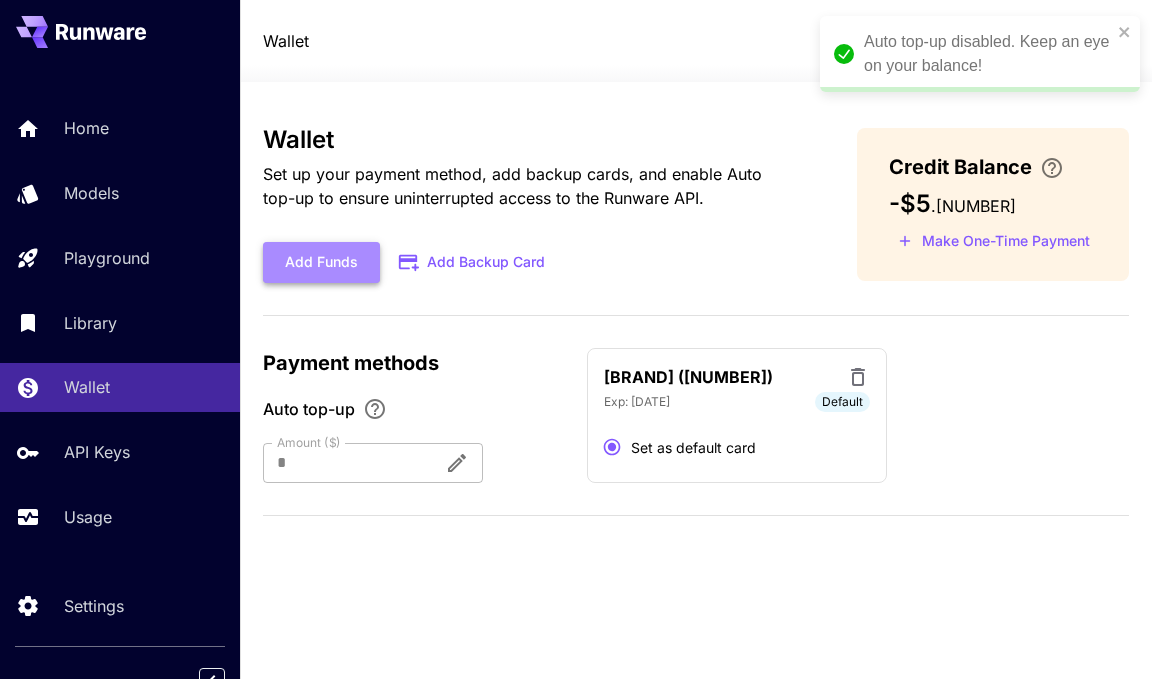 click on "Add Funds" at bounding box center (321, 262) 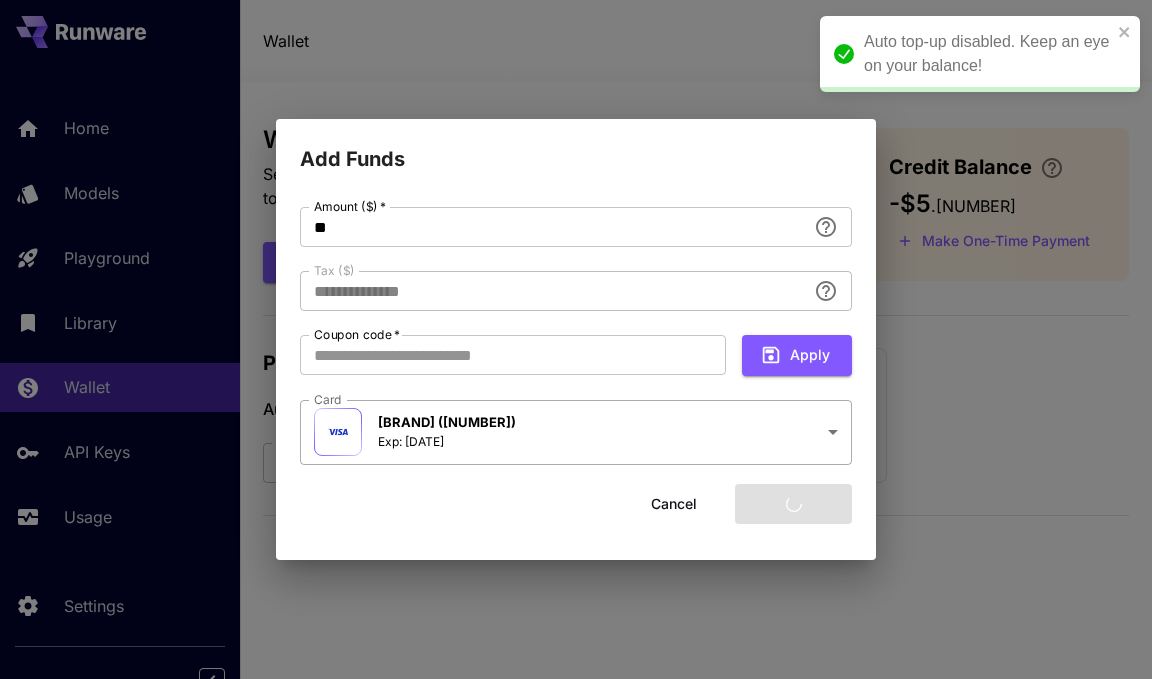 type on "****" 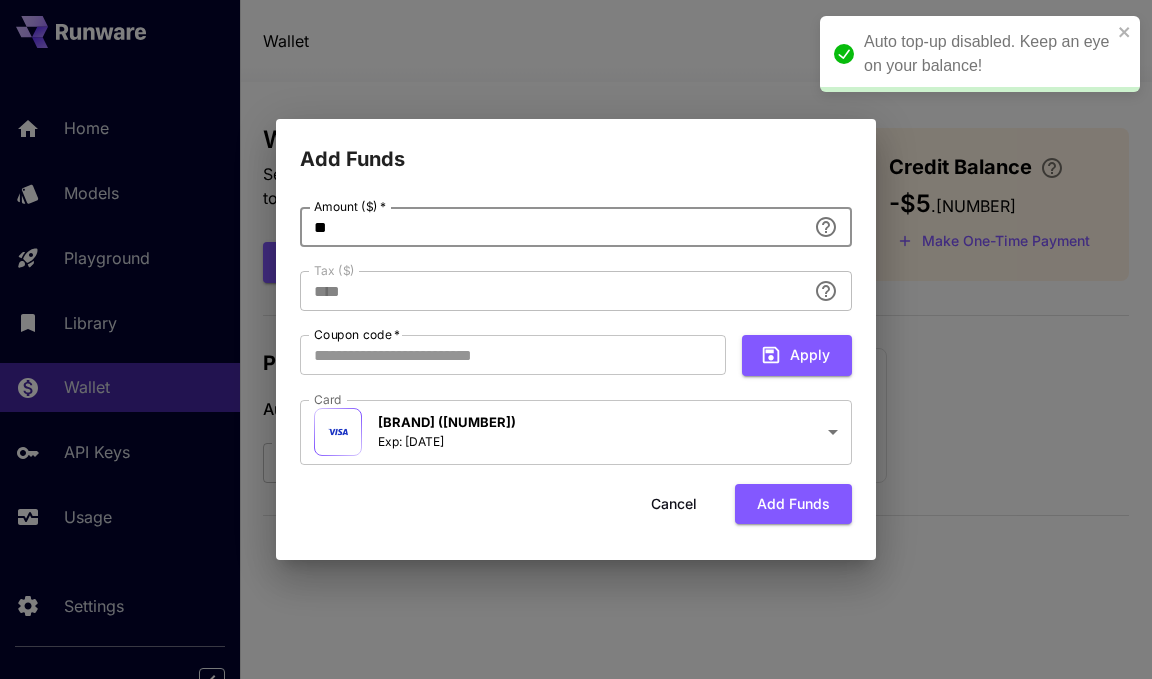 click on "**" at bounding box center (553, 227) 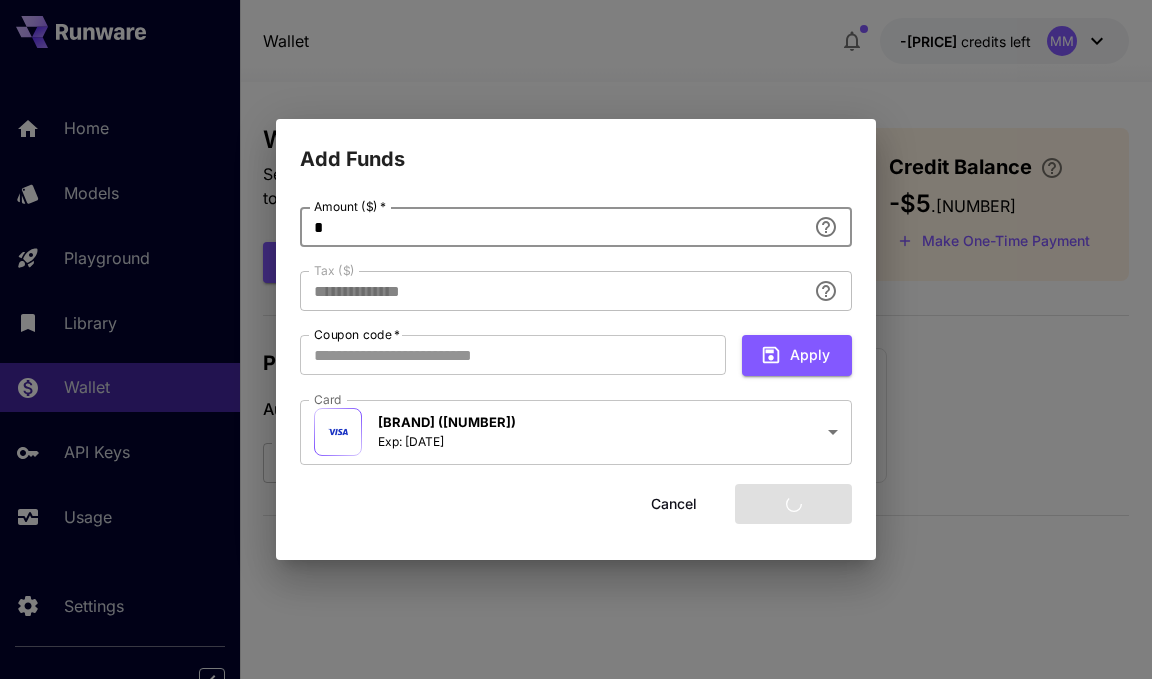 type on "****" 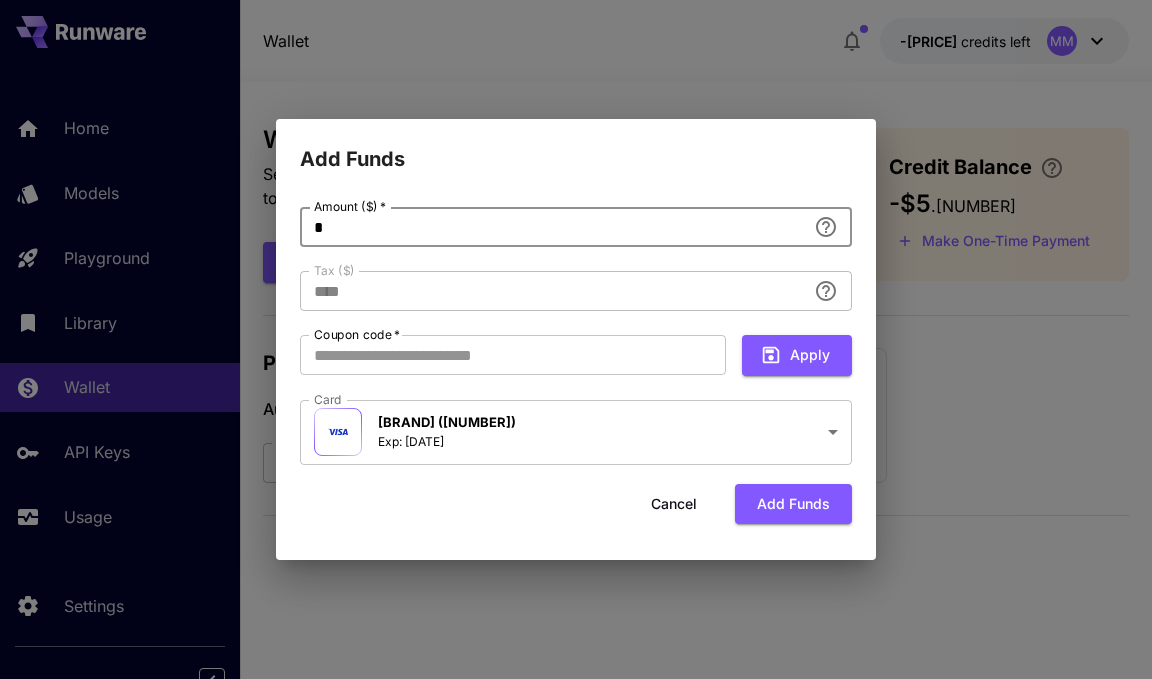type on "**" 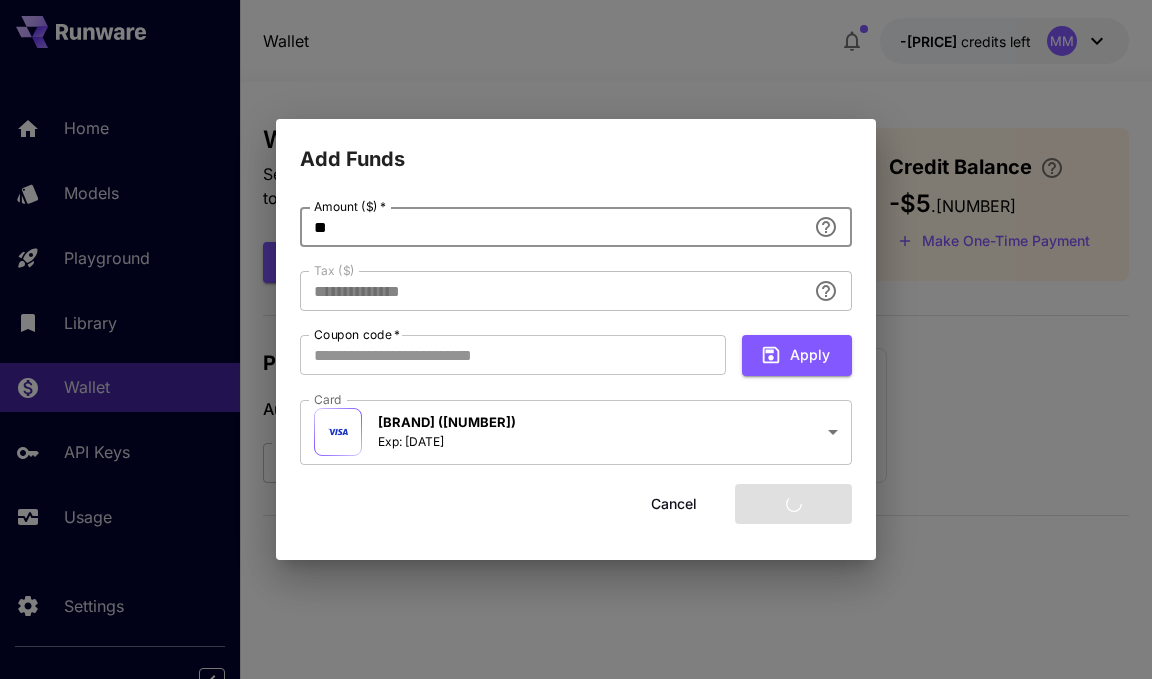 type on "****" 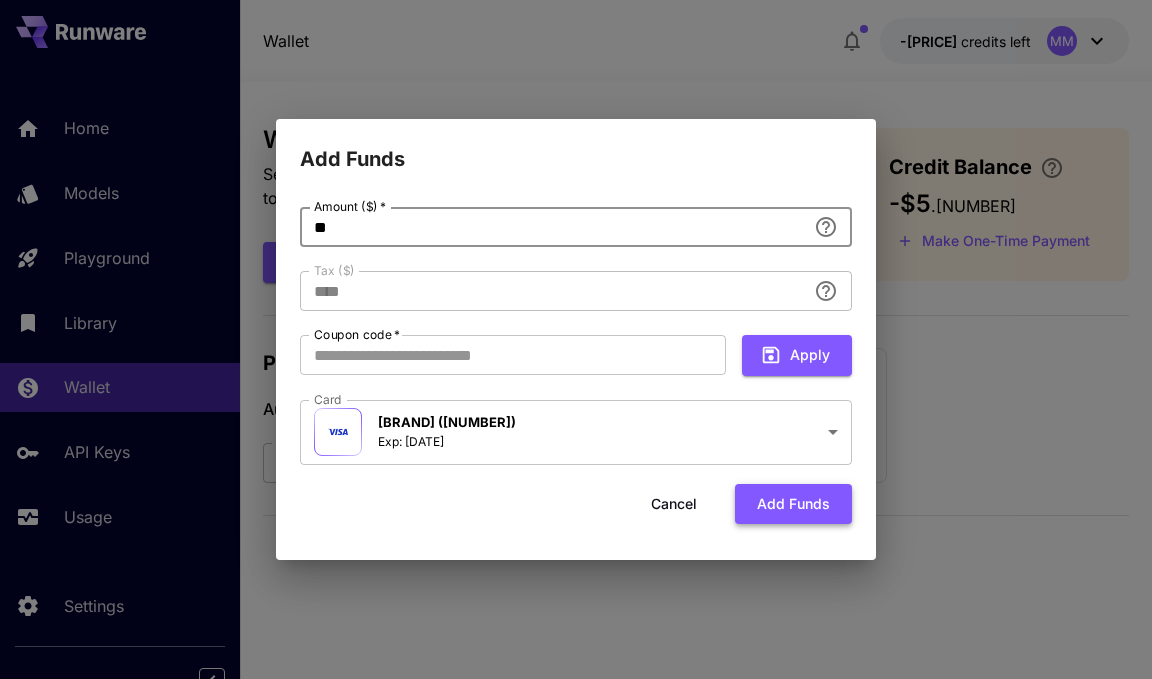 type on "**" 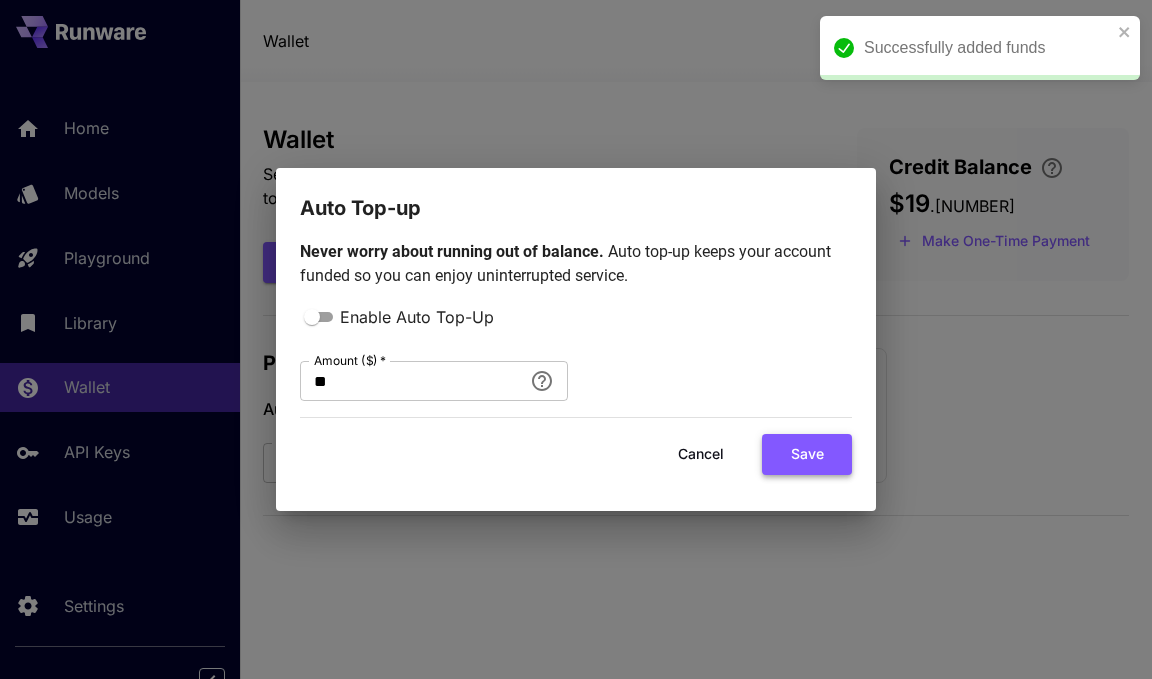 click on "Save" at bounding box center [807, 454] 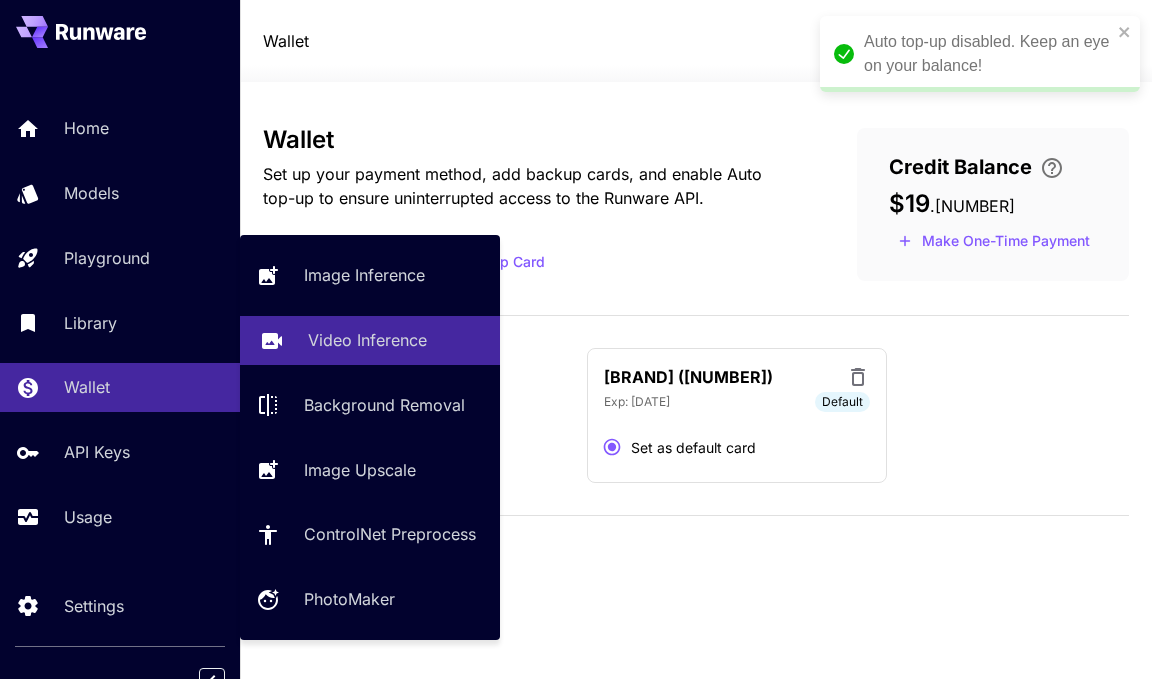 click on "Video Inference" at bounding box center [370, 340] 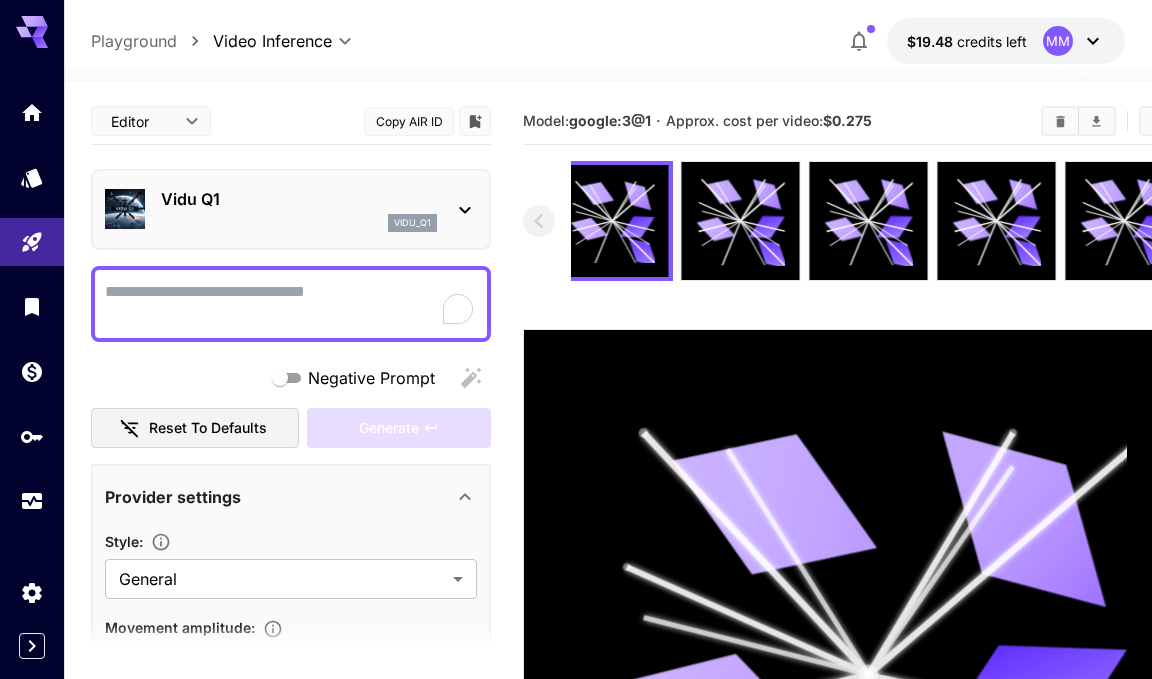 click on "Vidu Q1 vidu_q1" at bounding box center [291, 209] 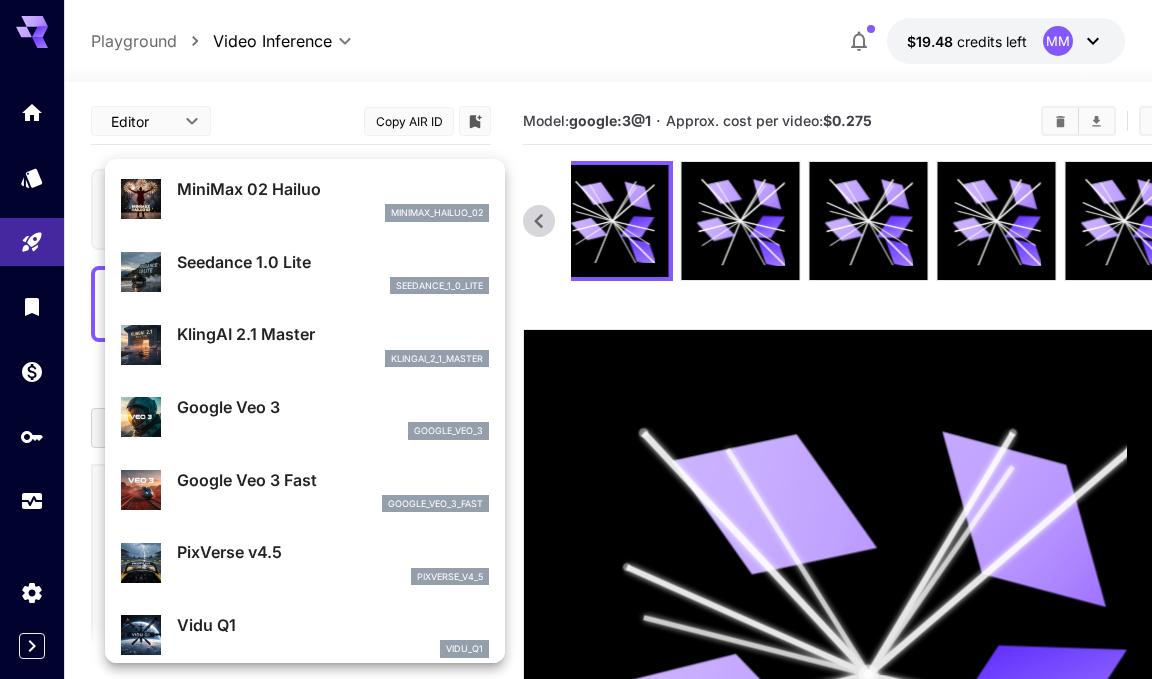 scroll, scrollTop: 5, scrollLeft: 0, axis: vertical 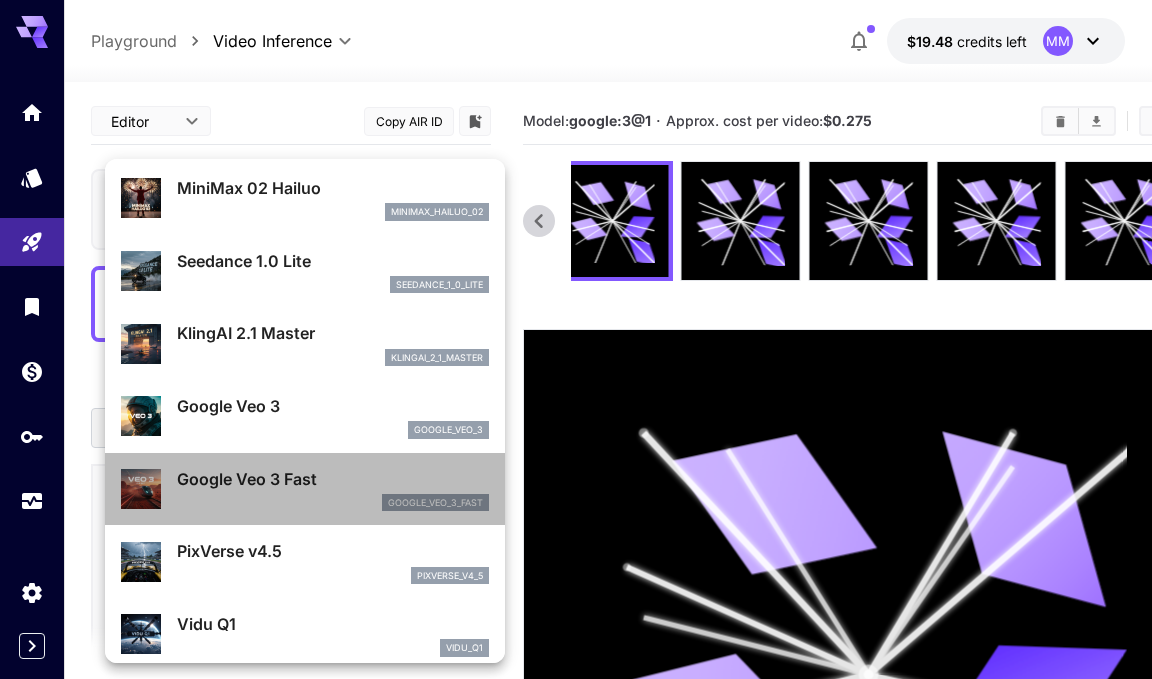 click on "Google Veo 3 Fast" at bounding box center (333, 479) 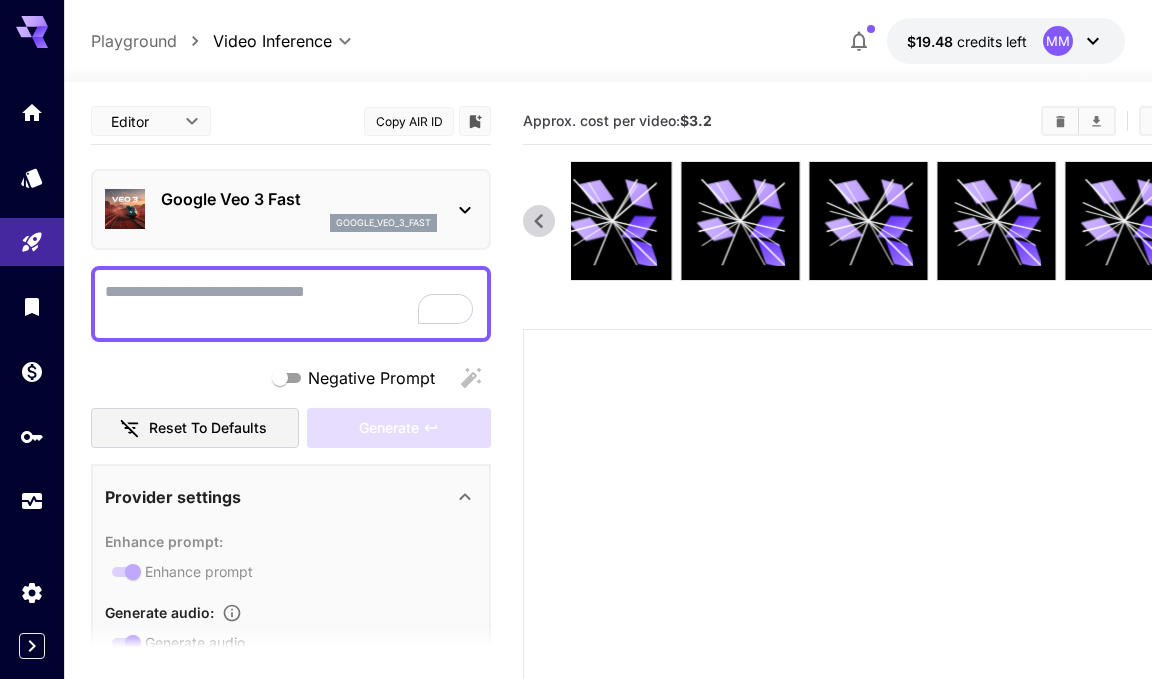 scroll, scrollTop: 154, scrollLeft: 0, axis: vertical 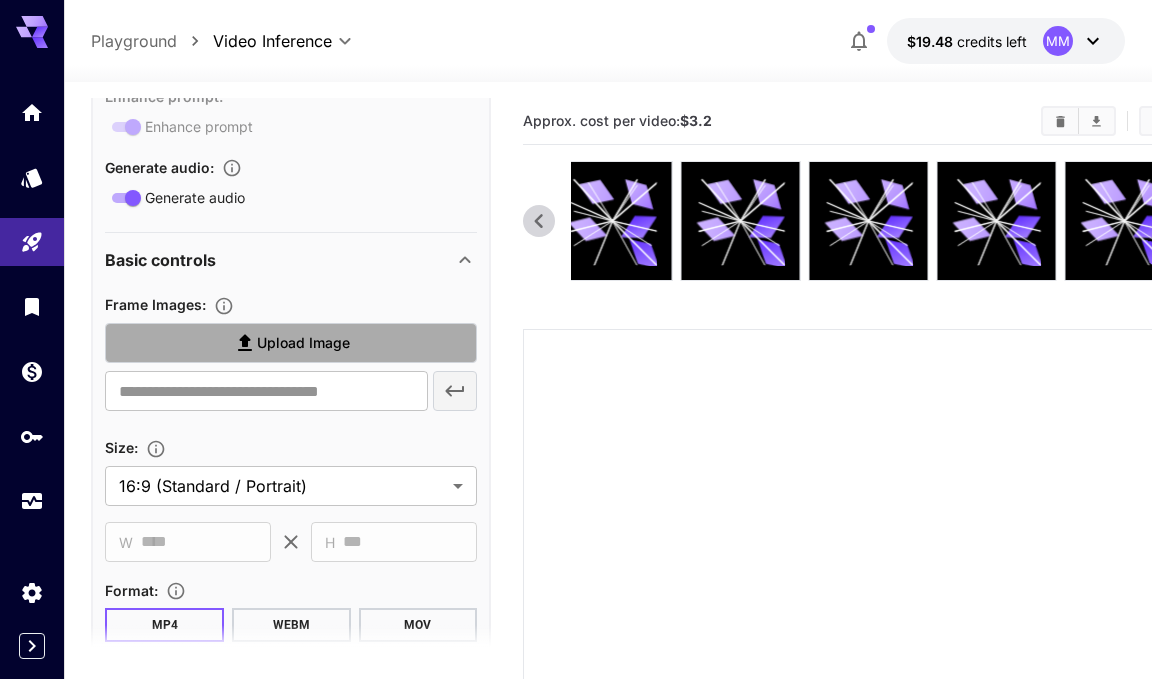 click on "Upload Image" at bounding box center (291, 343) 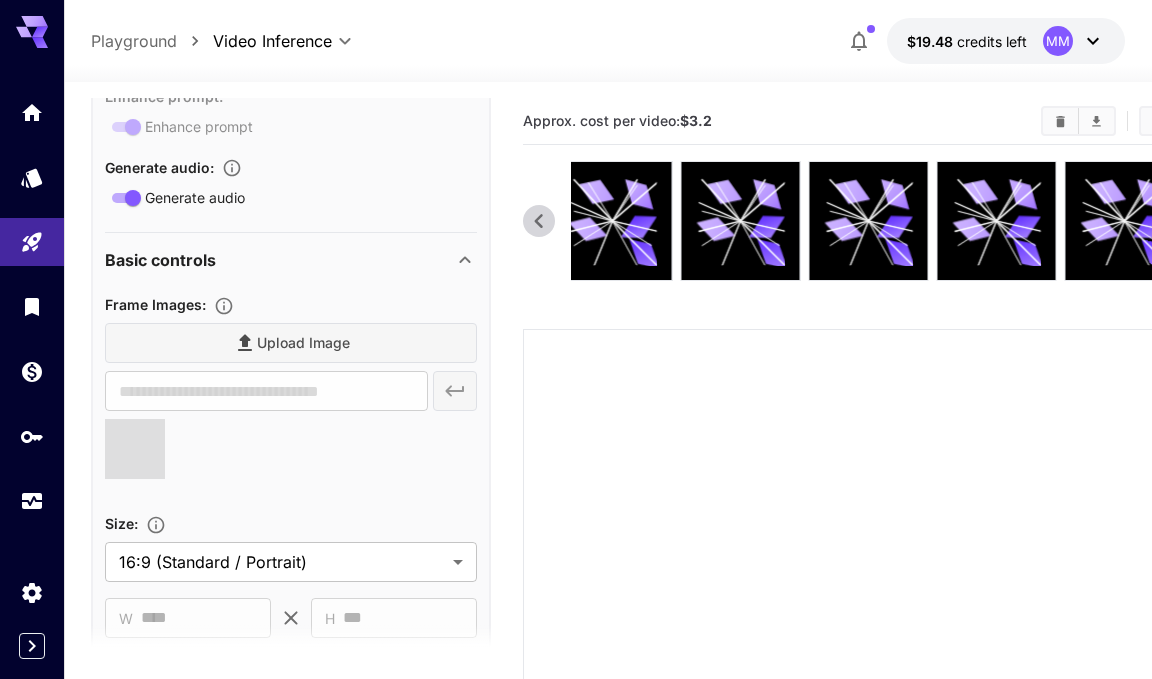 type on "**********" 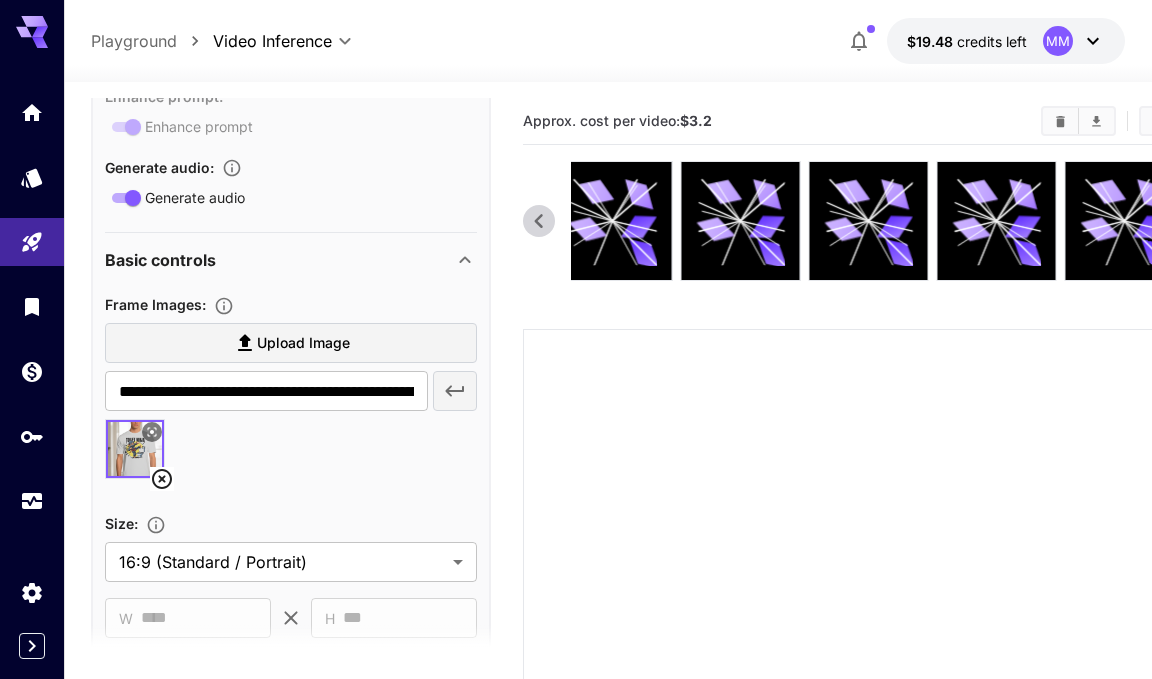 scroll, scrollTop: 572, scrollLeft: 0, axis: vertical 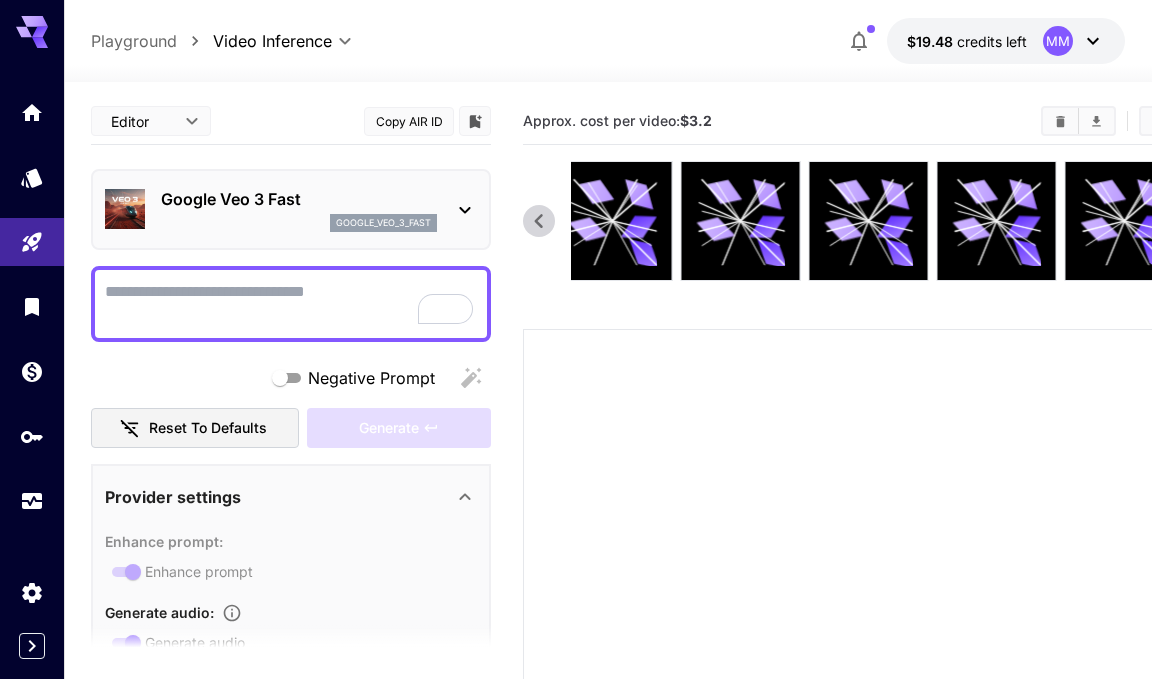 click on "Negative Prompt" at bounding box center [291, 304] 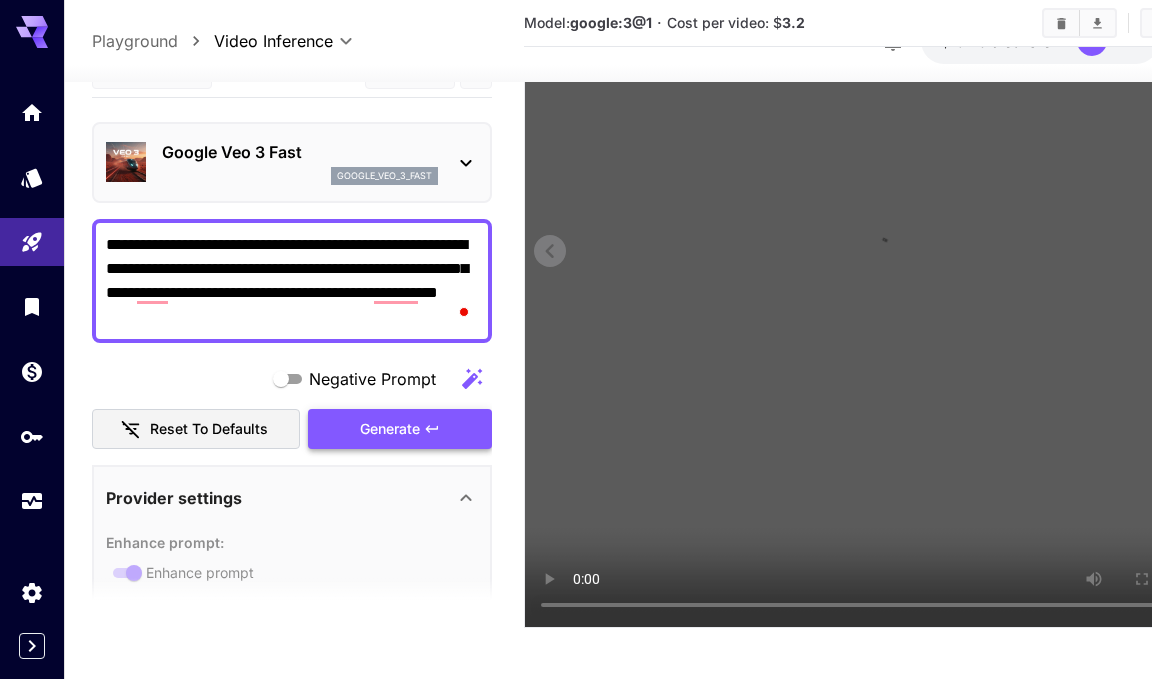 scroll, scrollTop: 388, scrollLeft: 0, axis: vertical 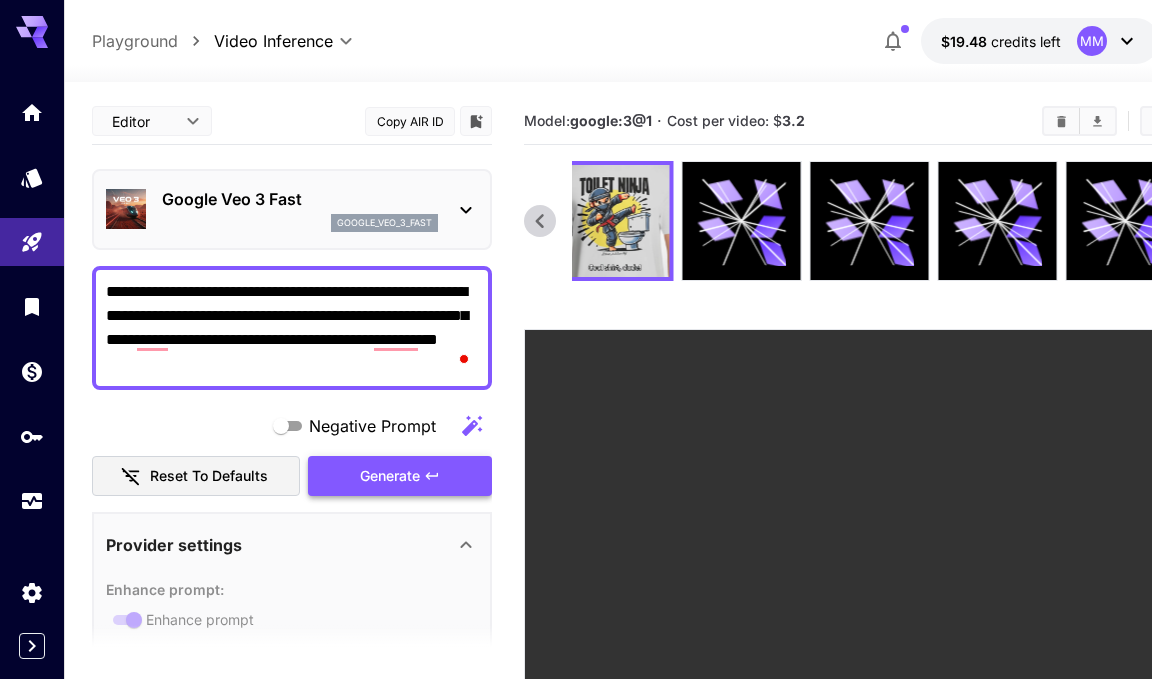 click on "**********" at bounding box center [292, 328] 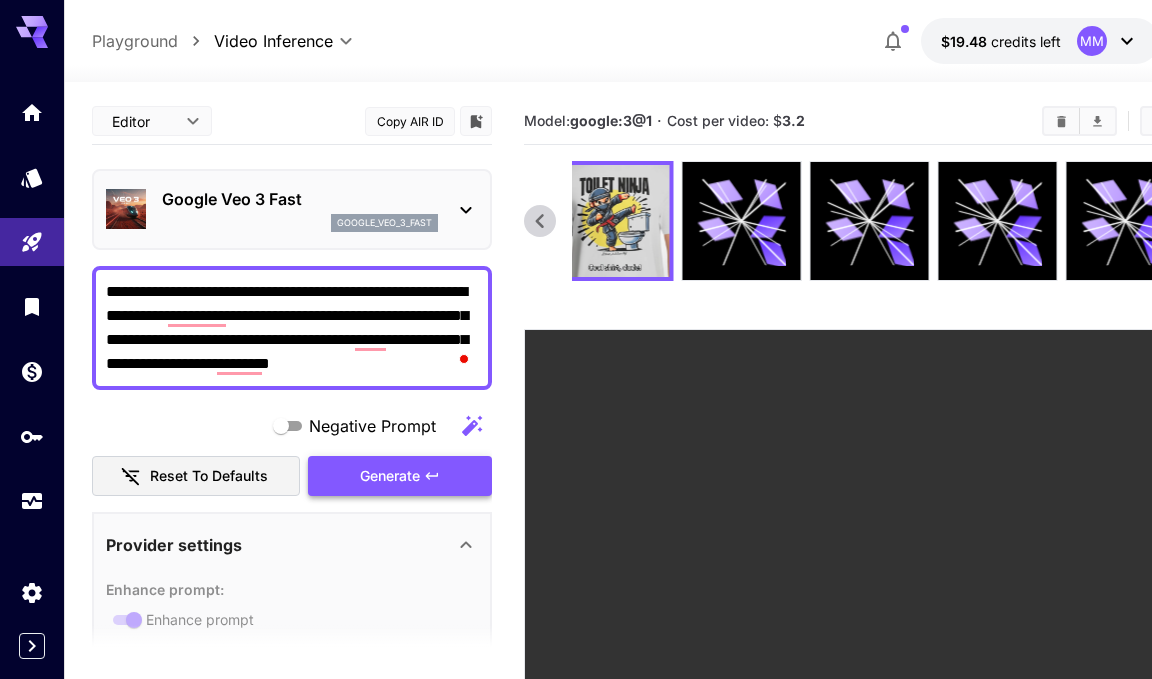 scroll, scrollTop: 138, scrollLeft: 0, axis: vertical 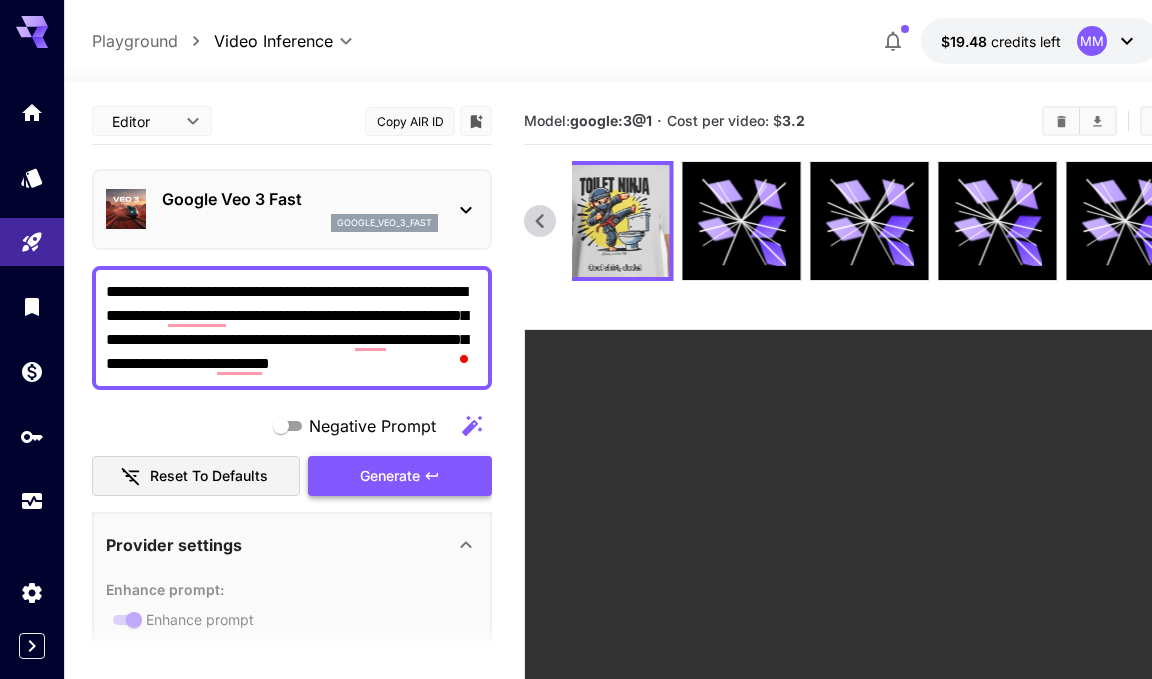 click on "Generate" at bounding box center [400, 476] 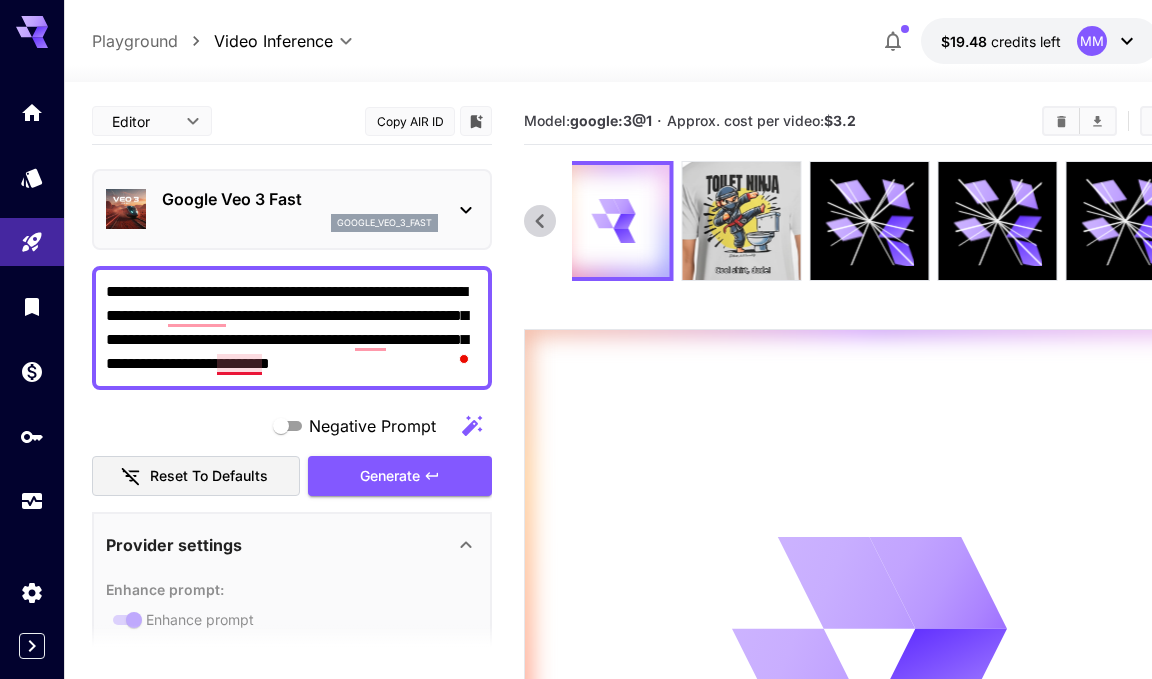 click on "**********" at bounding box center [292, 328] 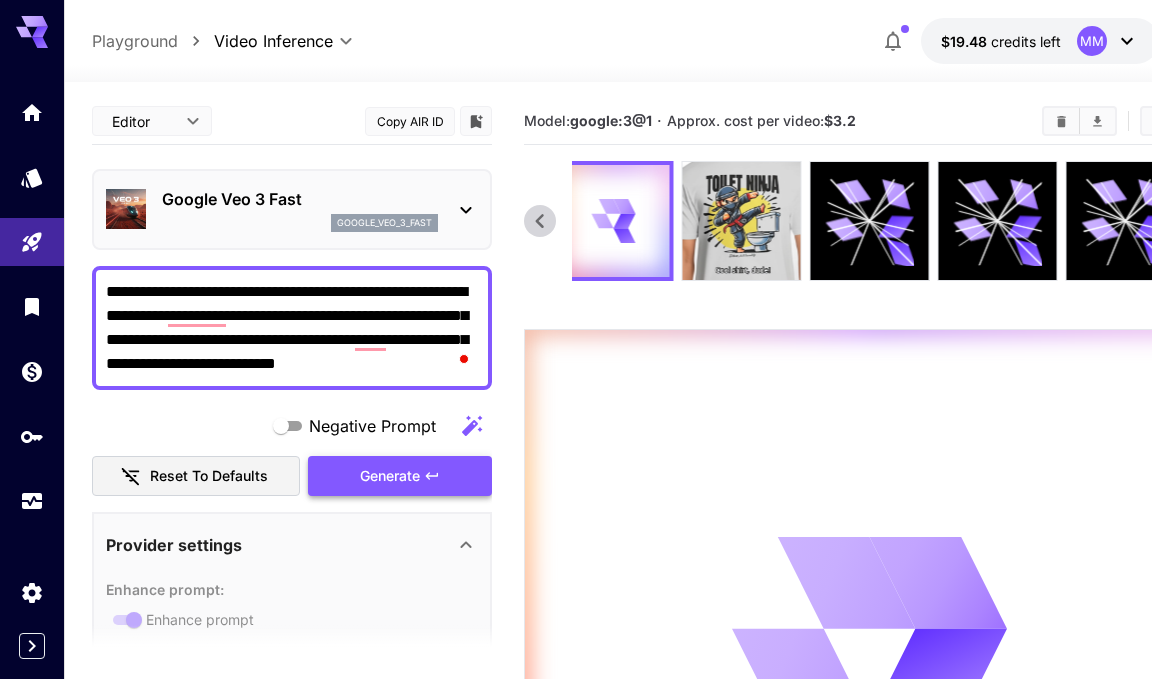 click on "Generate" at bounding box center (390, 476) 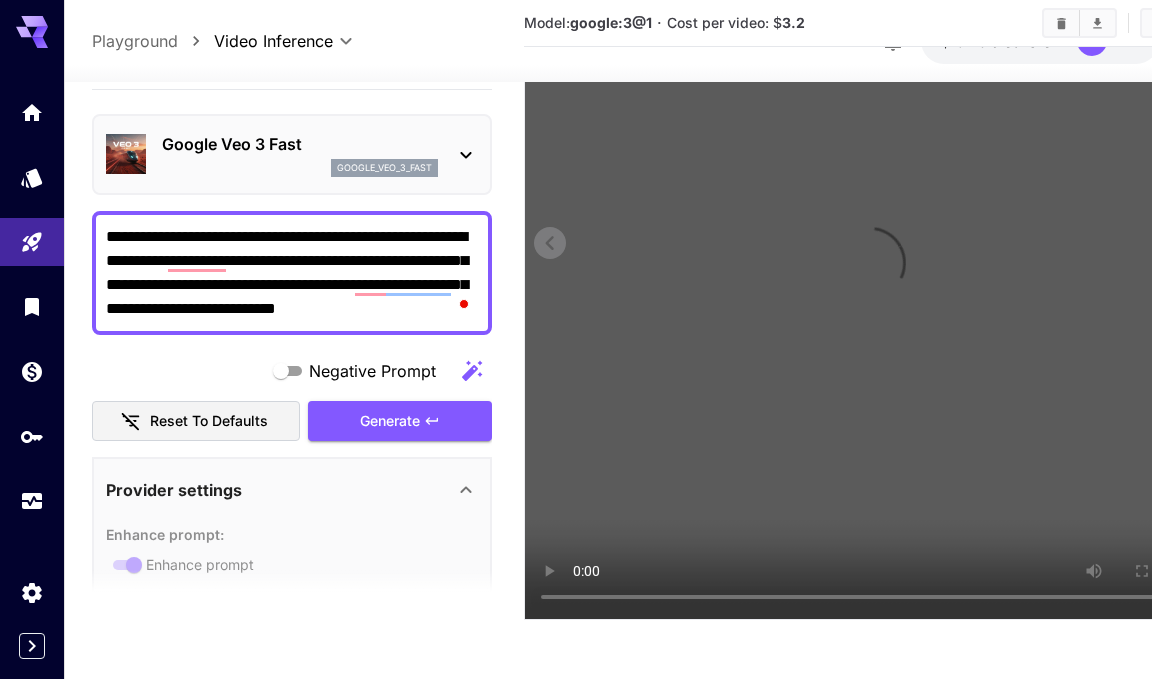 scroll, scrollTop: 401, scrollLeft: 0, axis: vertical 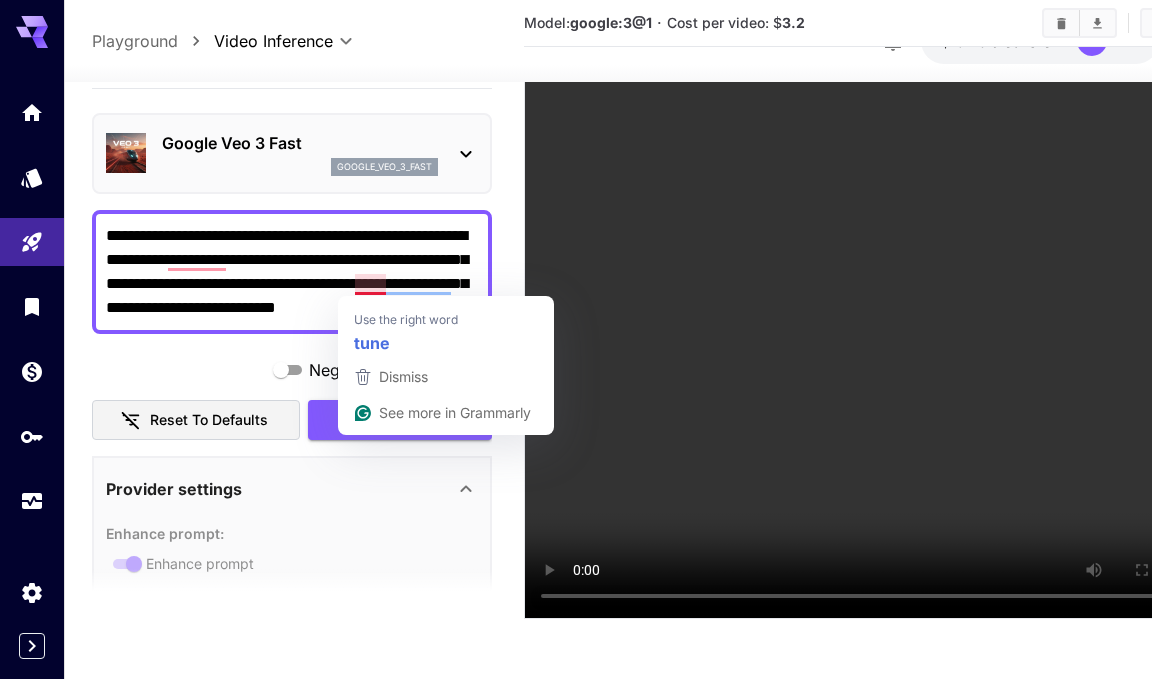 click on "**********" at bounding box center [292, 272] 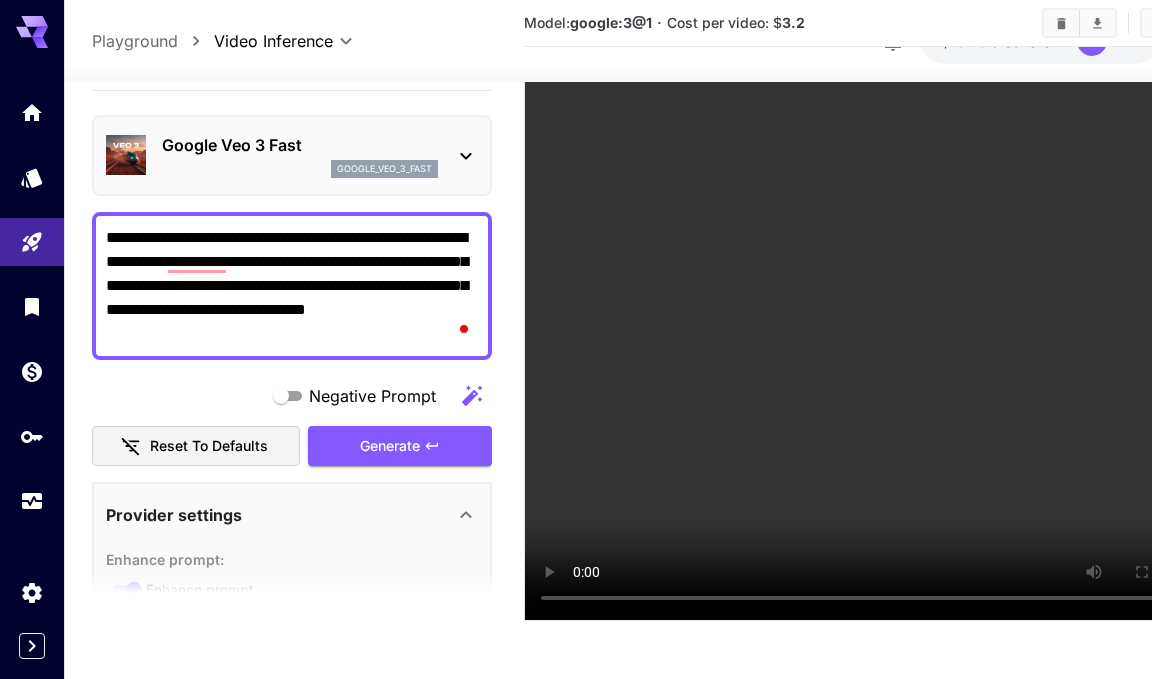 scroll, scrollTop: 397, scrollLeft: 0, axis: vertical 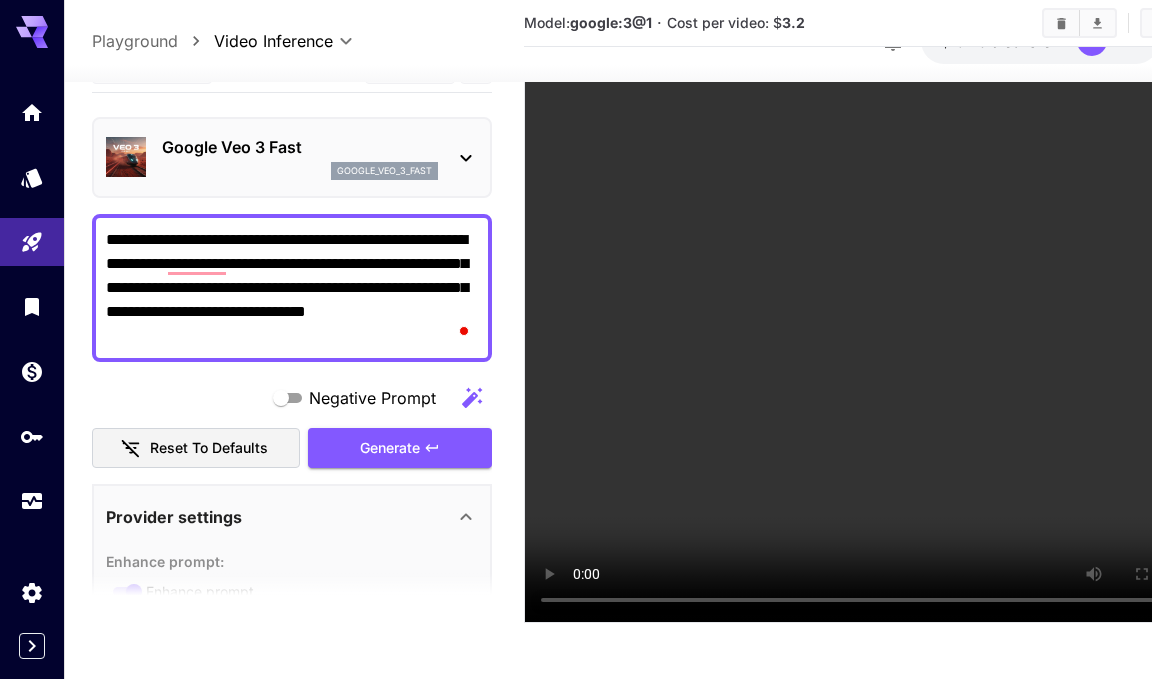 click on "**********" at bounding box center (292, 288) 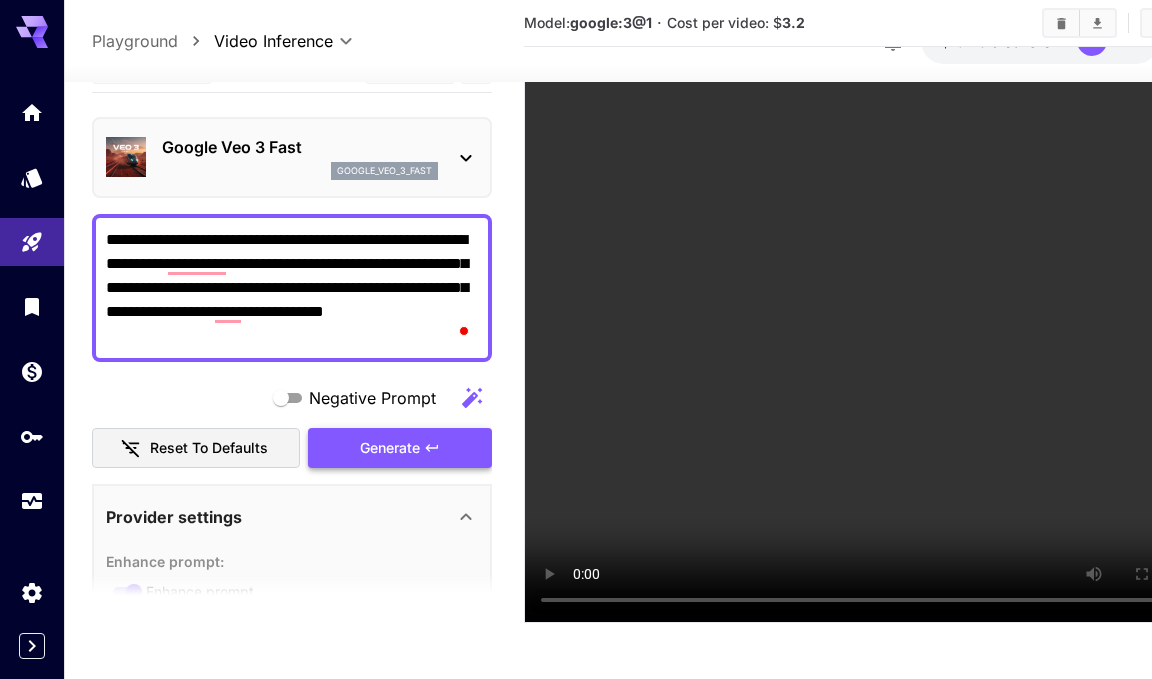 click on "Generate" at bounding box center [400, 448] 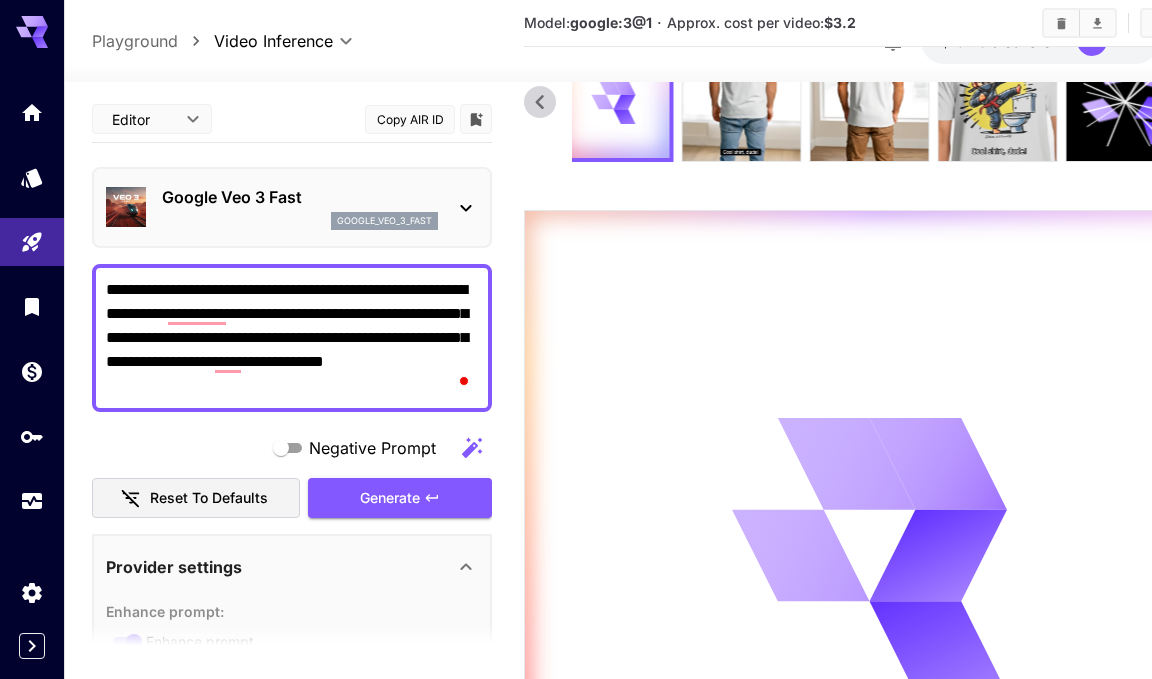 scroll, scrollTop: 105, scrollLeft: 0, axis: vertical 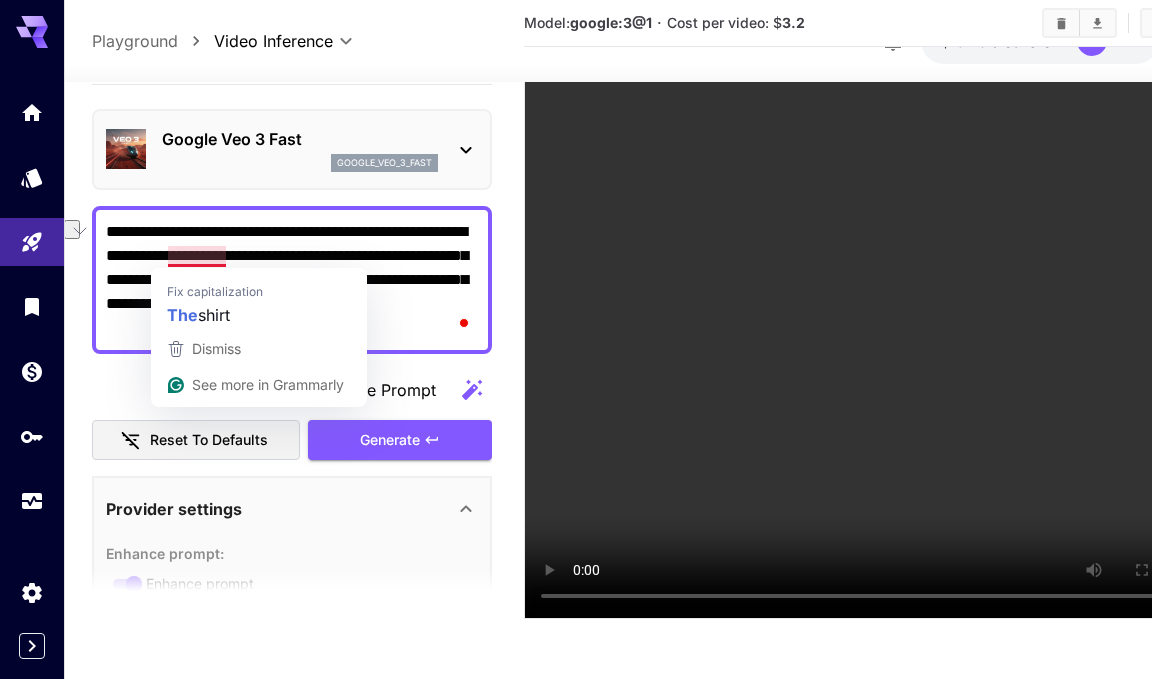 drag, startPoint x: 369, startPoint y: 254, endPoint x: 168, endPoint y: 257, distance: 201.02238 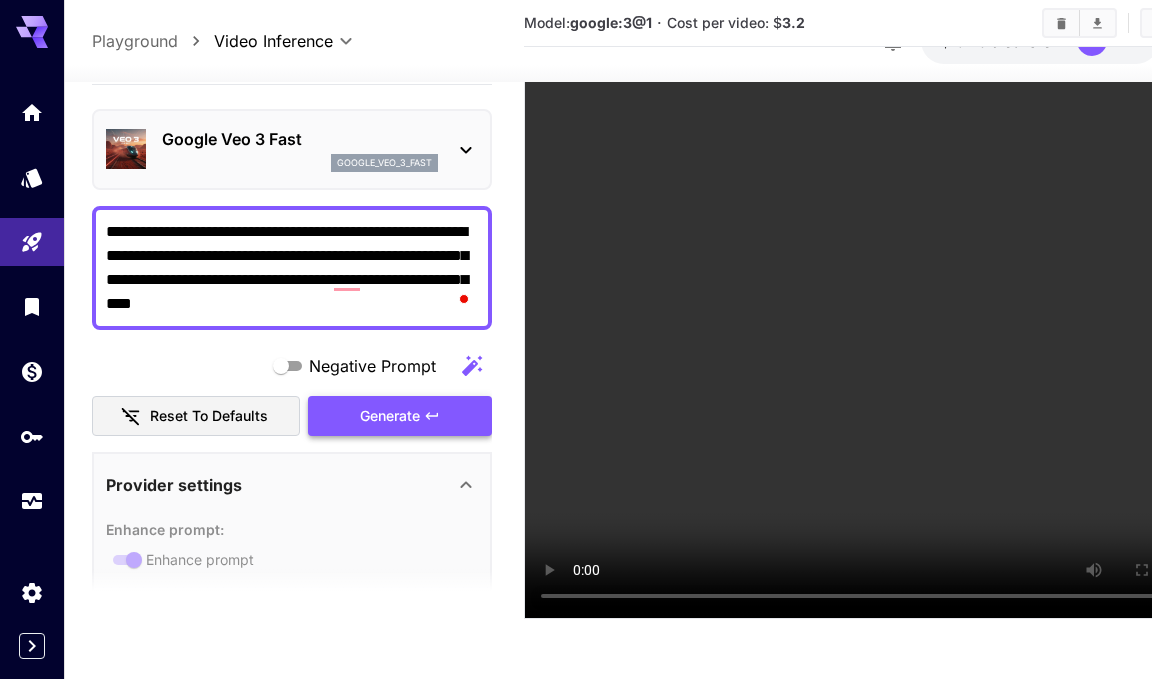 type on "**********" 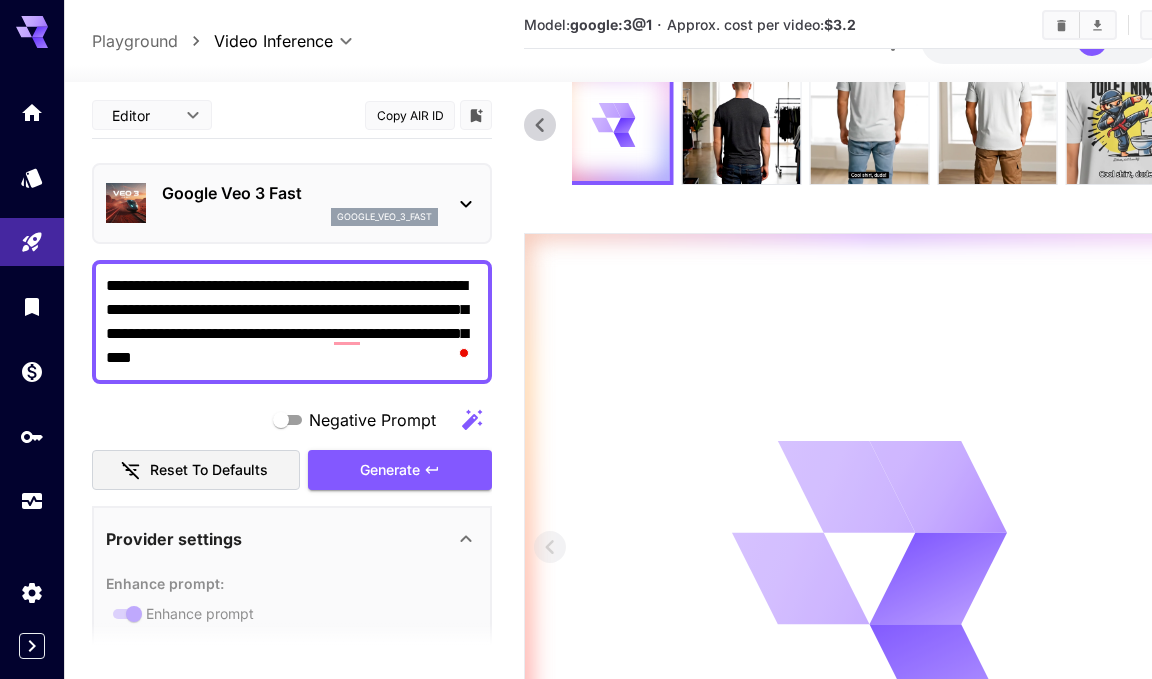 scroll, scrollTop: 0, scrollLeft: 0, axis: both 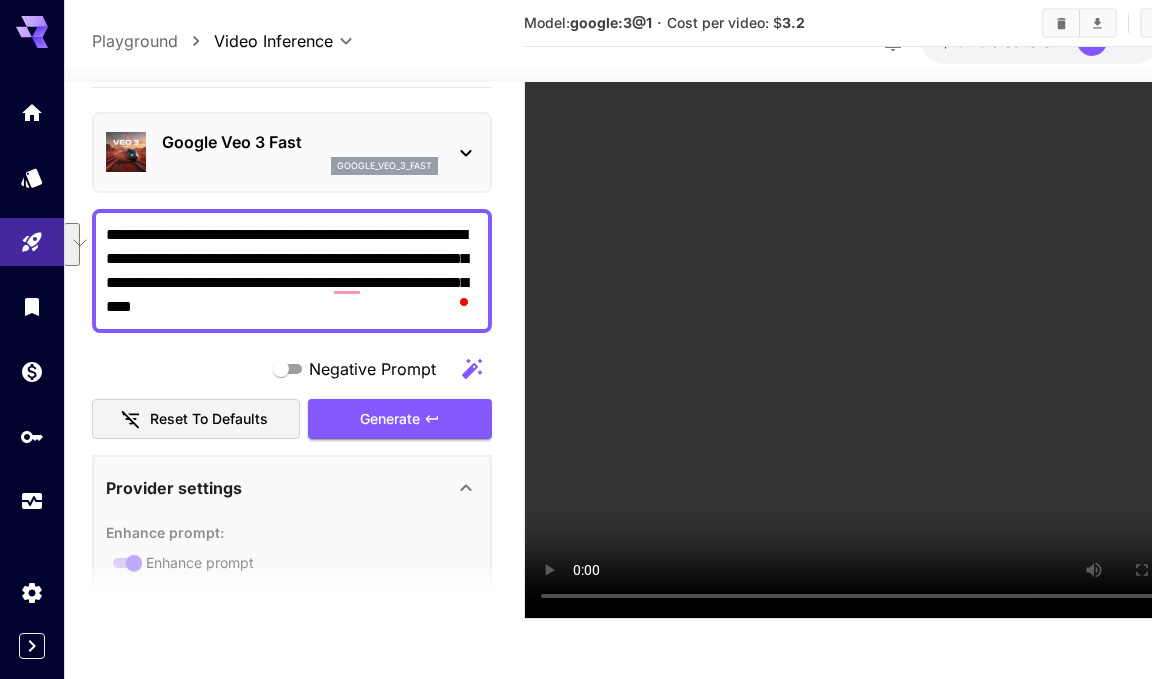 drag, startPoint x: 277, startPoint y: 237, endPoint x: 158, endPoint y: 266, distance: 122.48265 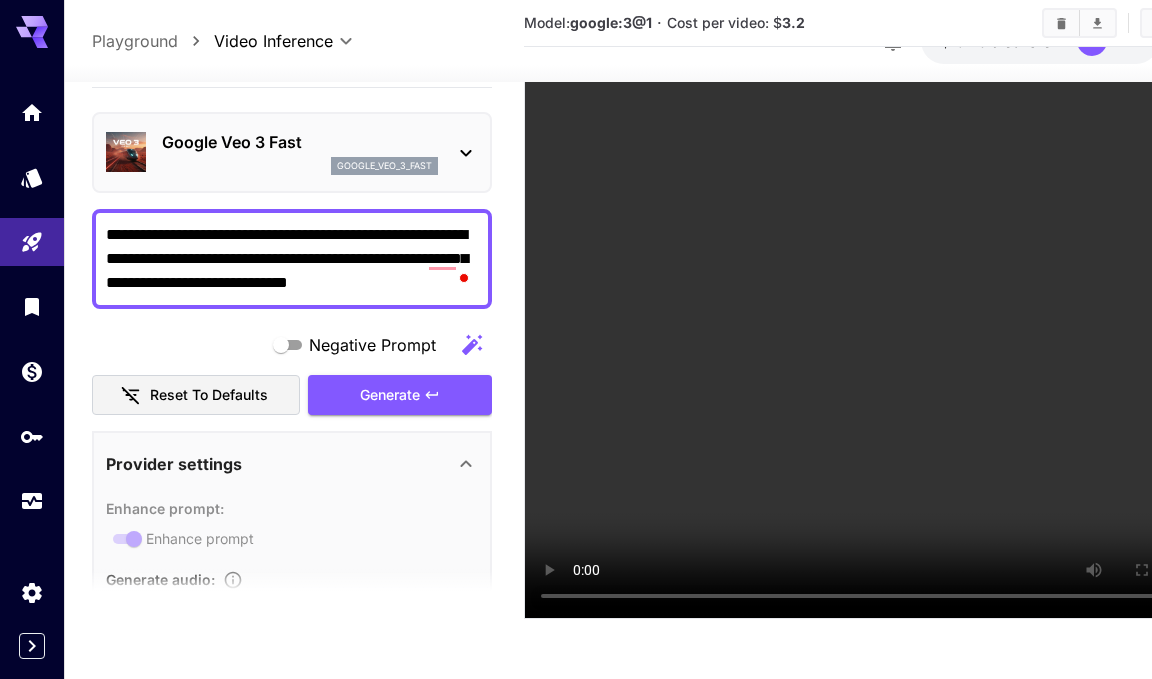 scroll, scrollTop: 0, scrollLeft: 0, axis: both 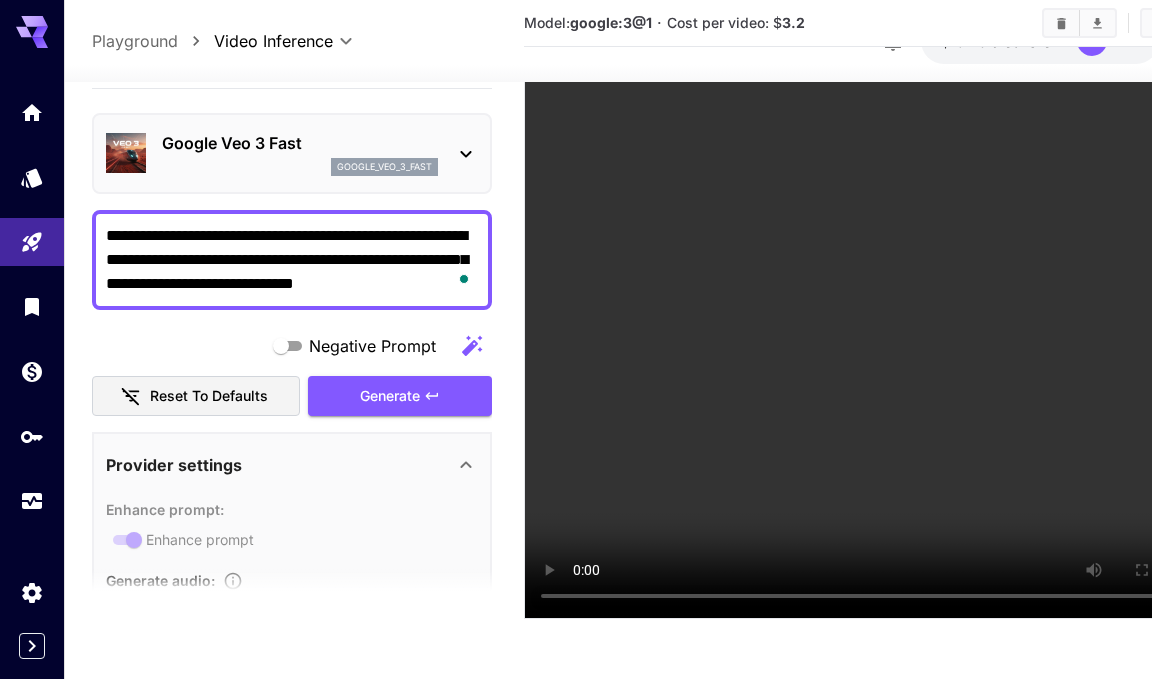 click on "**********" at bounding box center (292, 260) 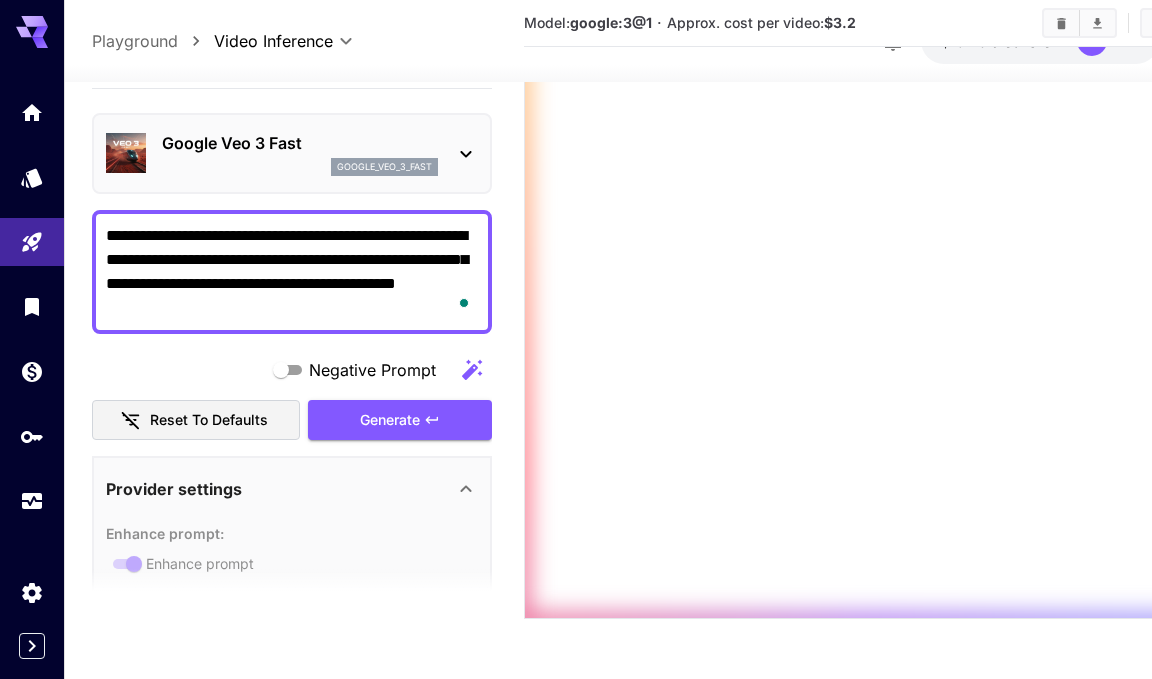 scroll, scrollTop: 400, scrollLeft: 0, axis: vertical 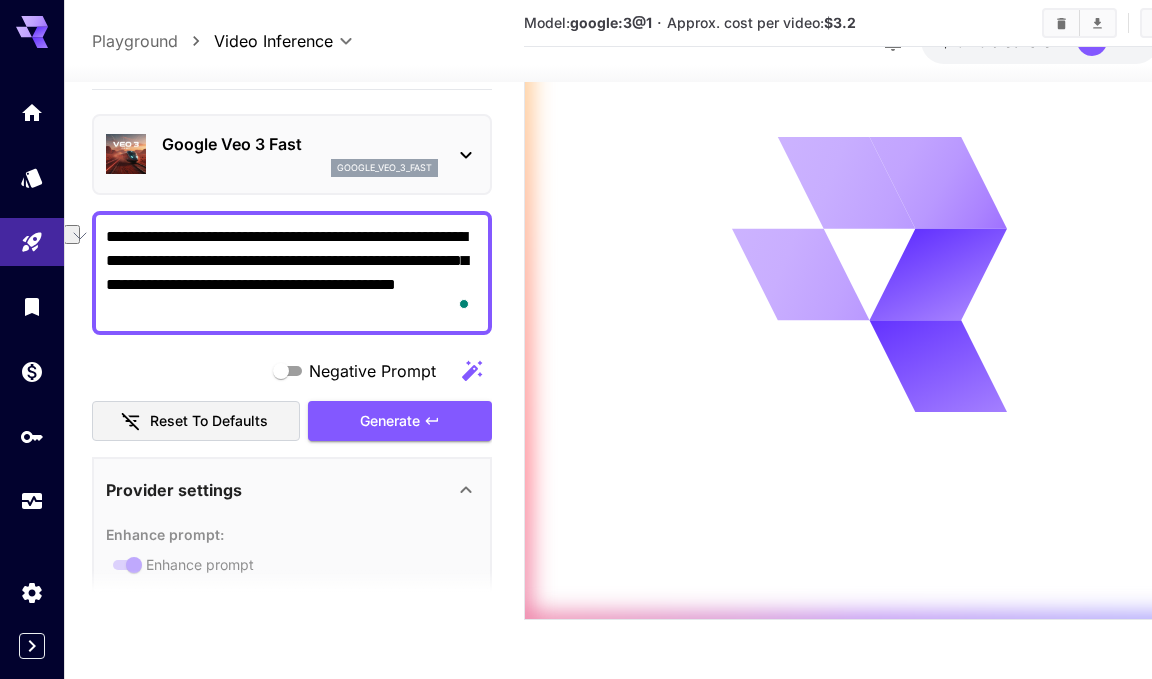 drag, startPoint x: 209, startPoint y: 264, endPoint x: 102, endPoint y: 288, distance: 109.65856 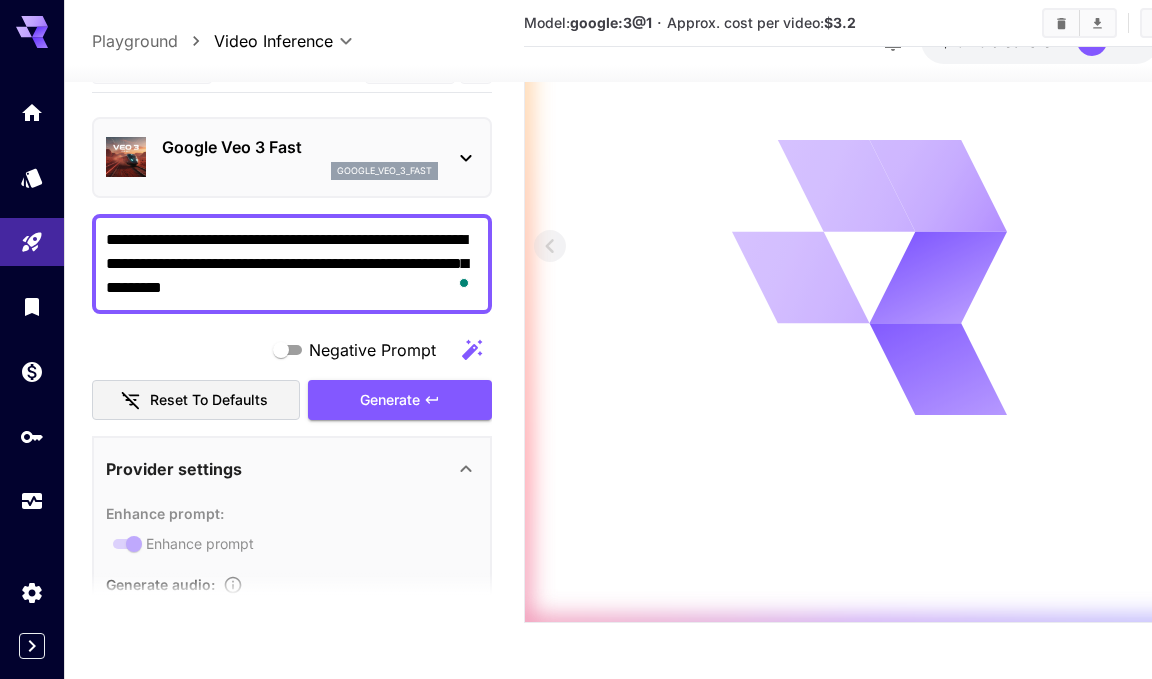 scroll, scrollTop: 396, scrollLeft: 0, axis: vertical 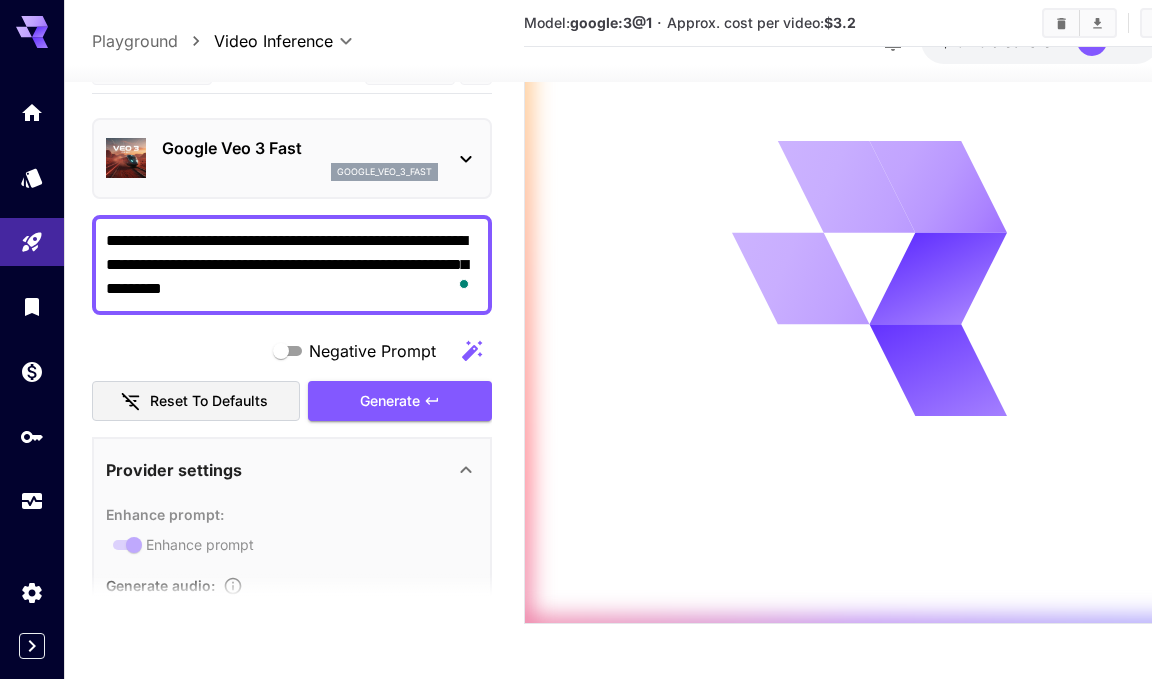 type on "**********" 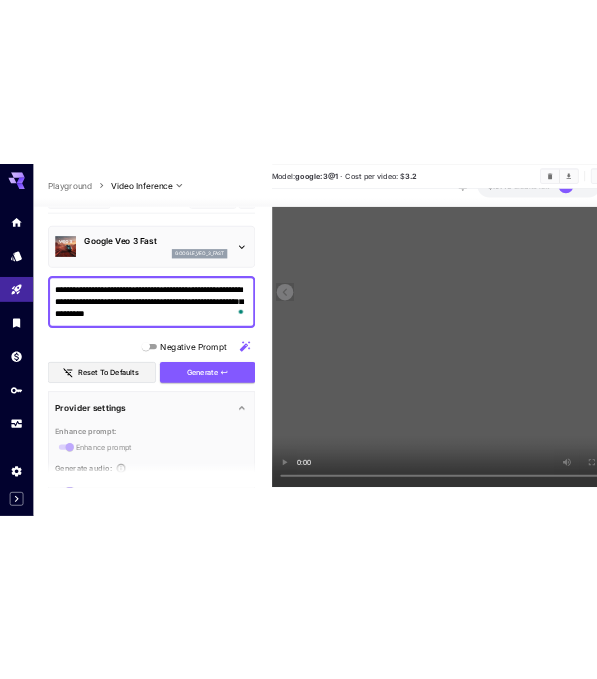 scroll, scrollTop: 393, scrollLeft: 0, axis: vertical 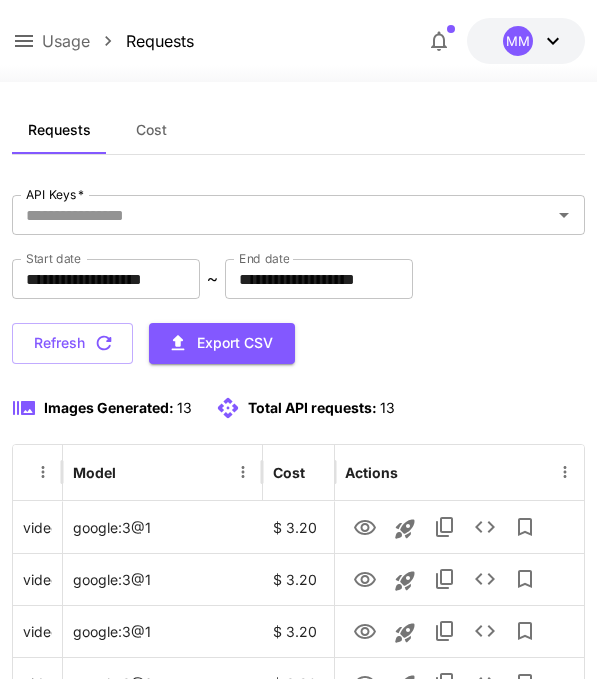 click on "Usage" at bounding box center (66, 41) 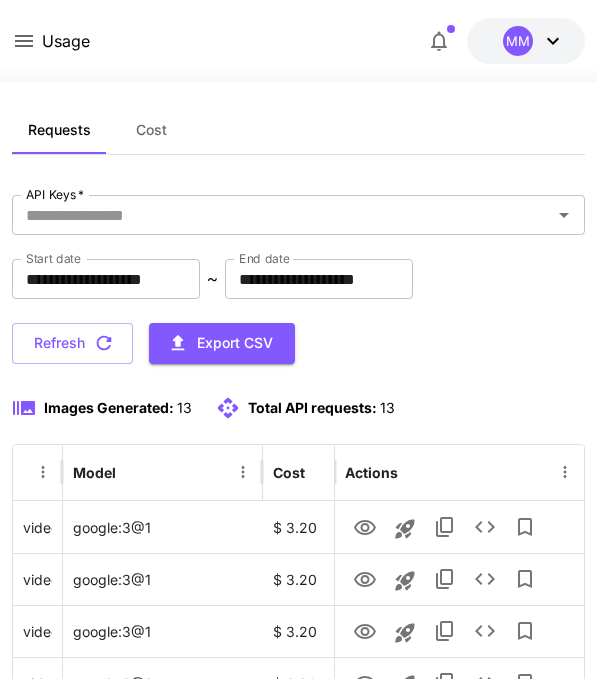 click 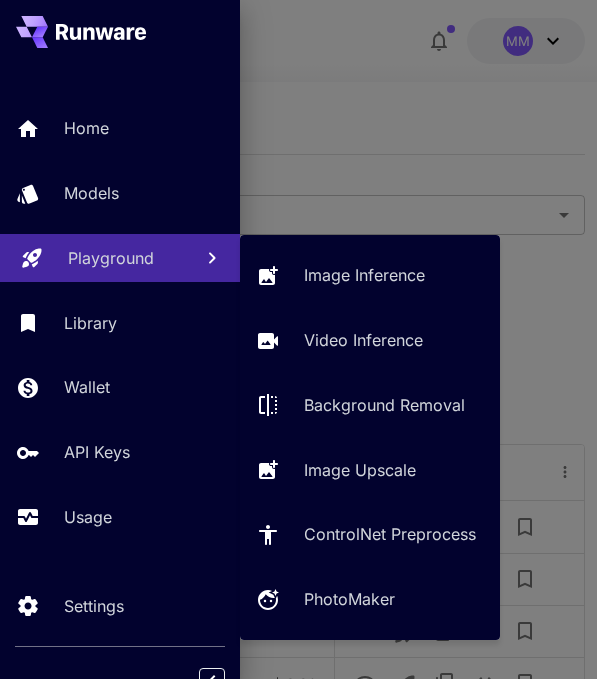 click on "Playground" at bounding box center [111, 258] 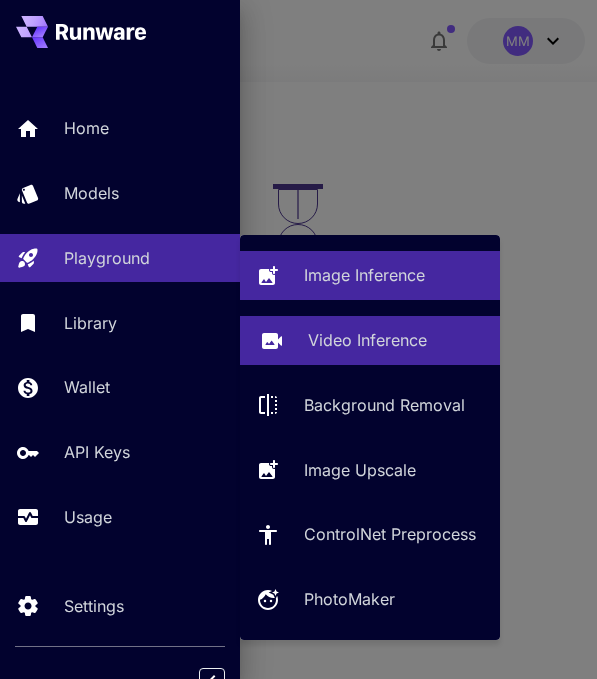 click on "Video Inference" at bounding box center [367, 340] 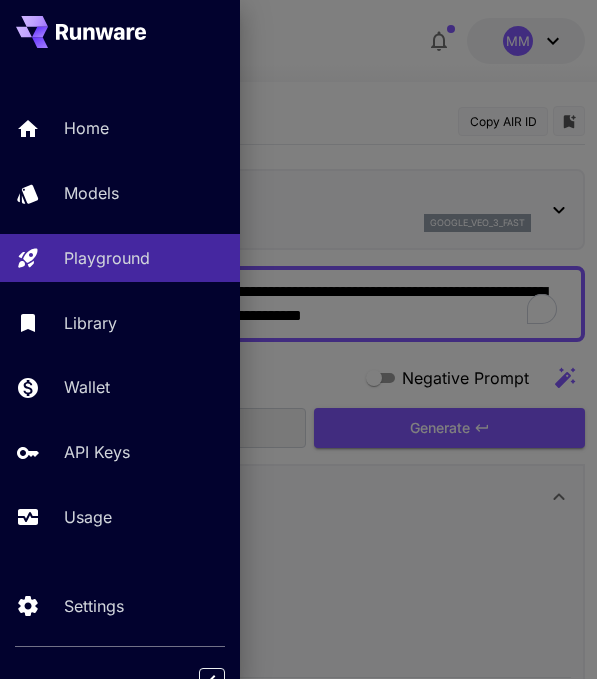 type on "**********" 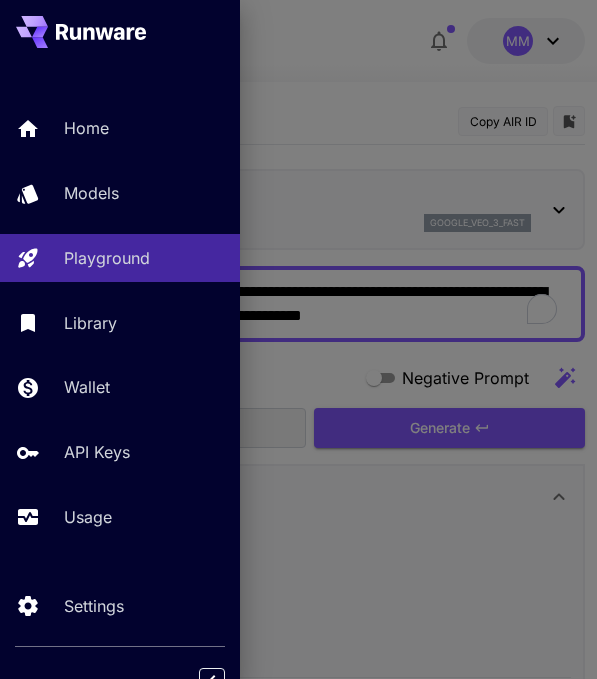 click on "Video Inference" at bounding box center [337, 293] 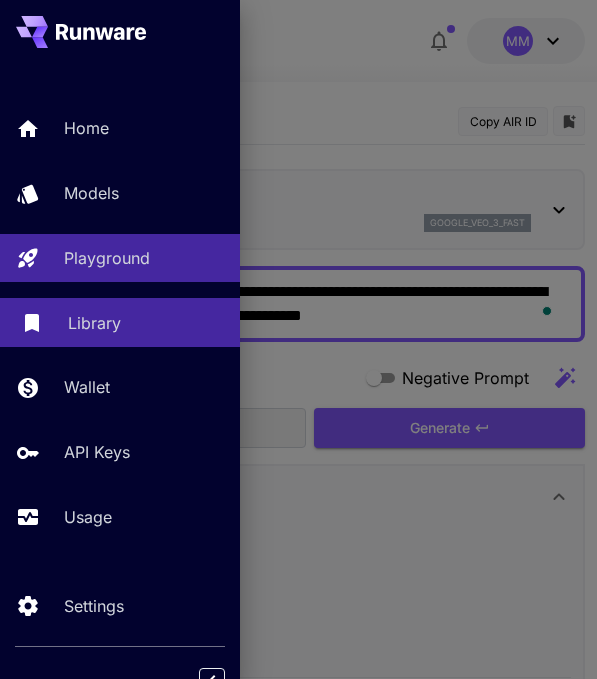 click on "Library" at bounding box center (146, 323) 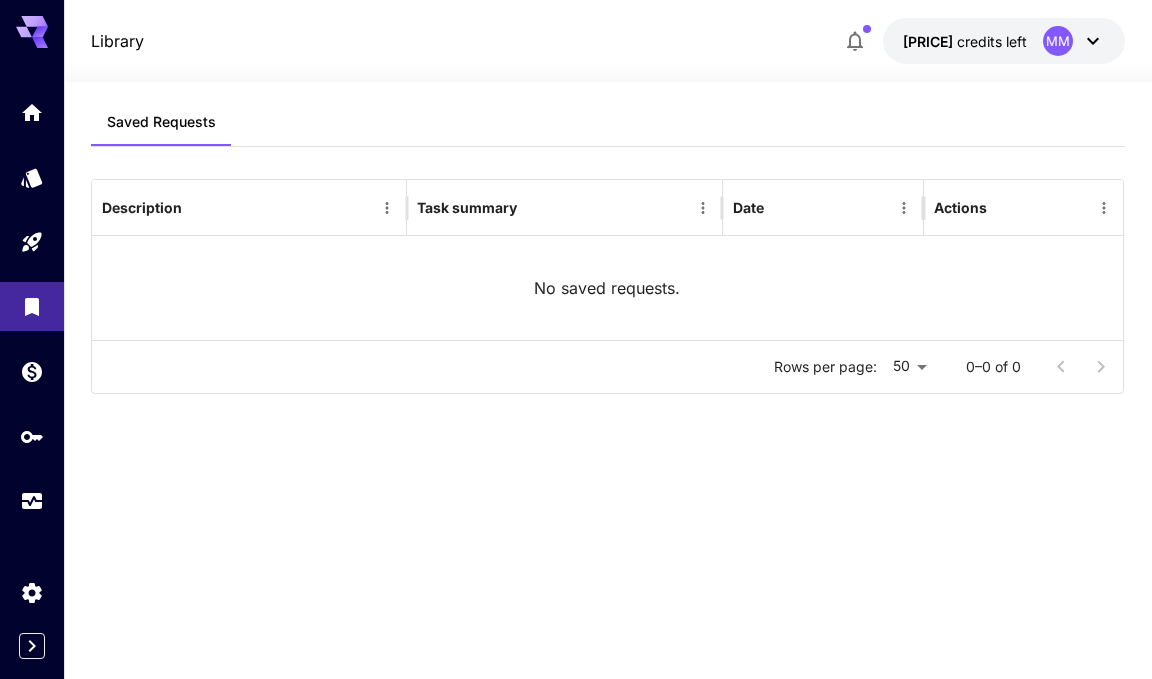scroll, scrollTop: 0, scrollLeft: 0, axis: both 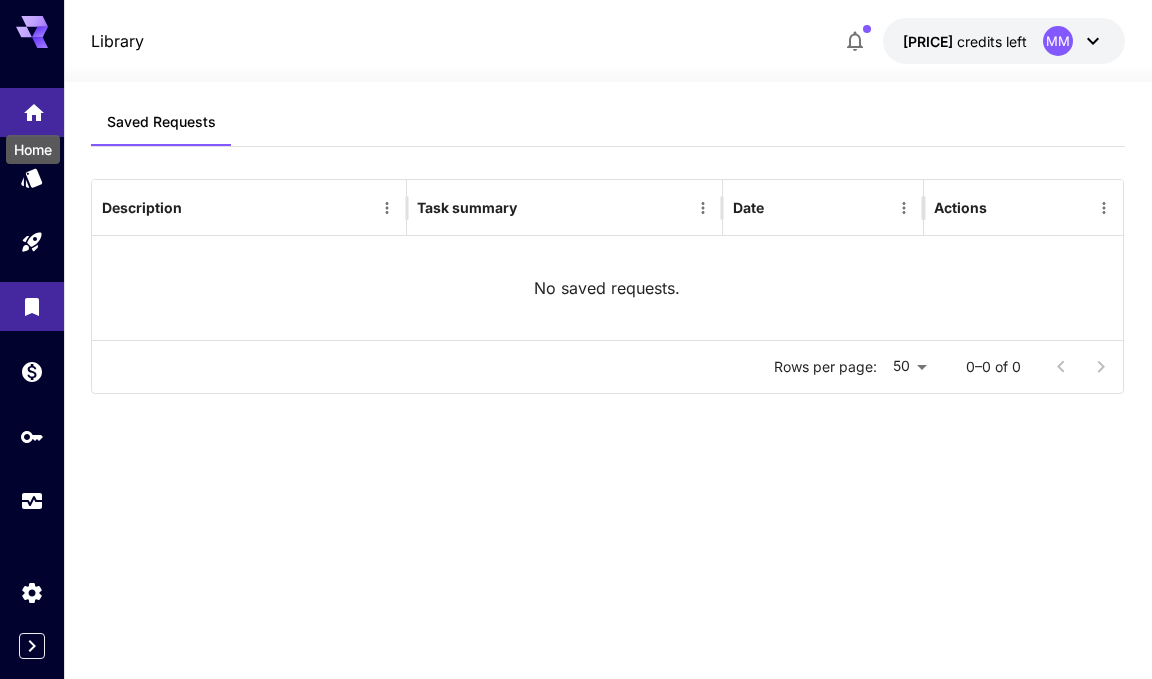 click on "Home" at bounding box center (33, 143) 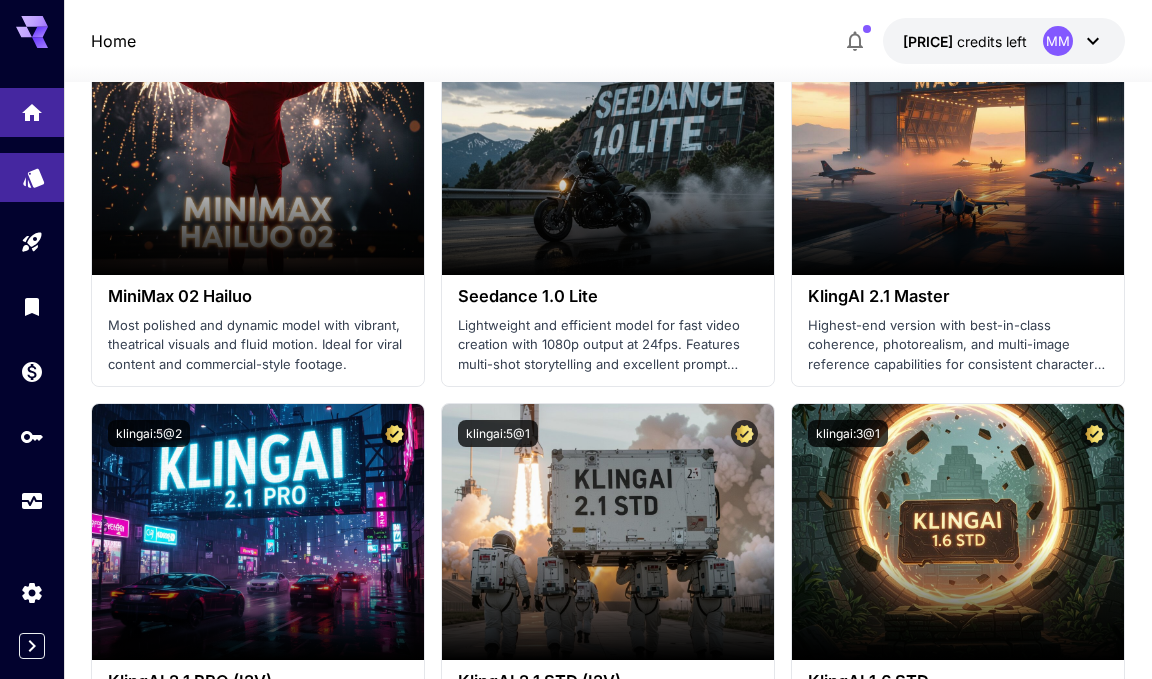 scroll, scrollTop: 646, scrollLeft: 0, axis: vertical 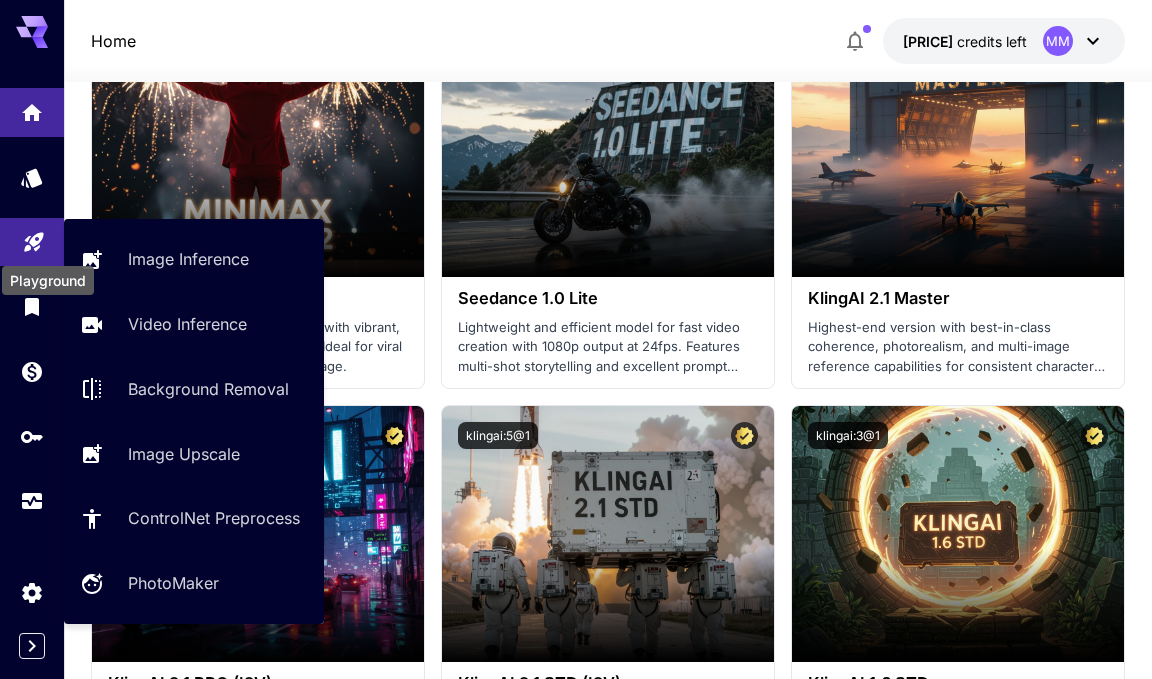 click 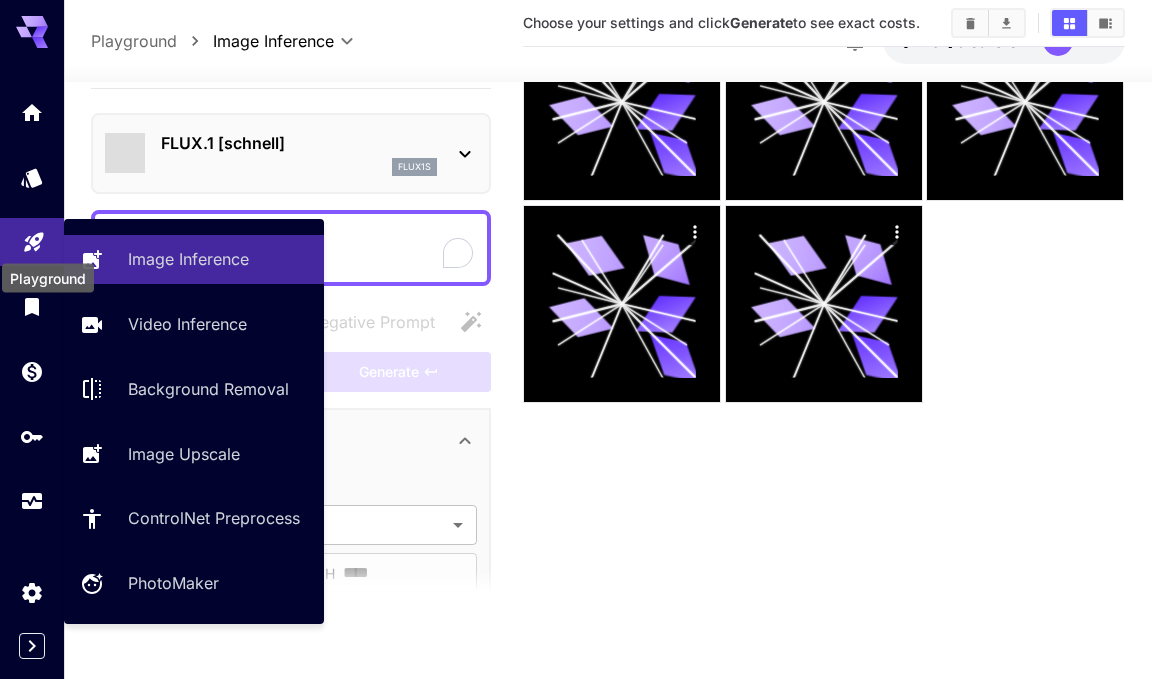 scroll, scrollTop: 158, scrollLeft: 0, axis: vertical 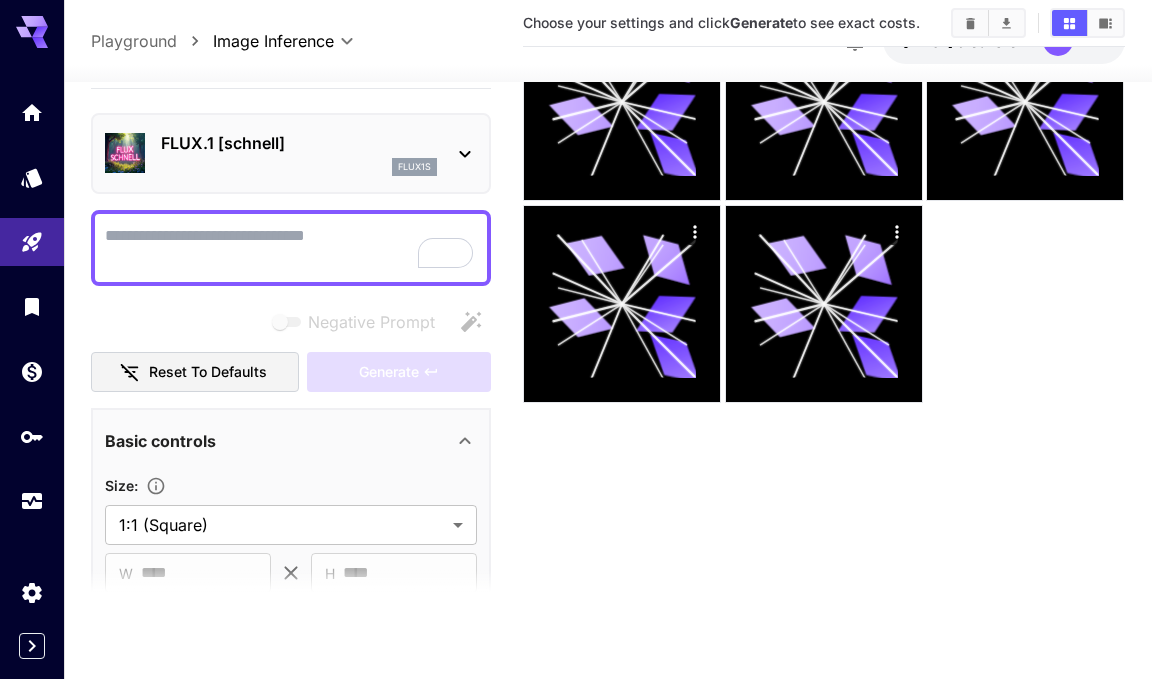 click on "Choose your settings and click  Generate  to see exact costs." at bounding box center (824, 279) 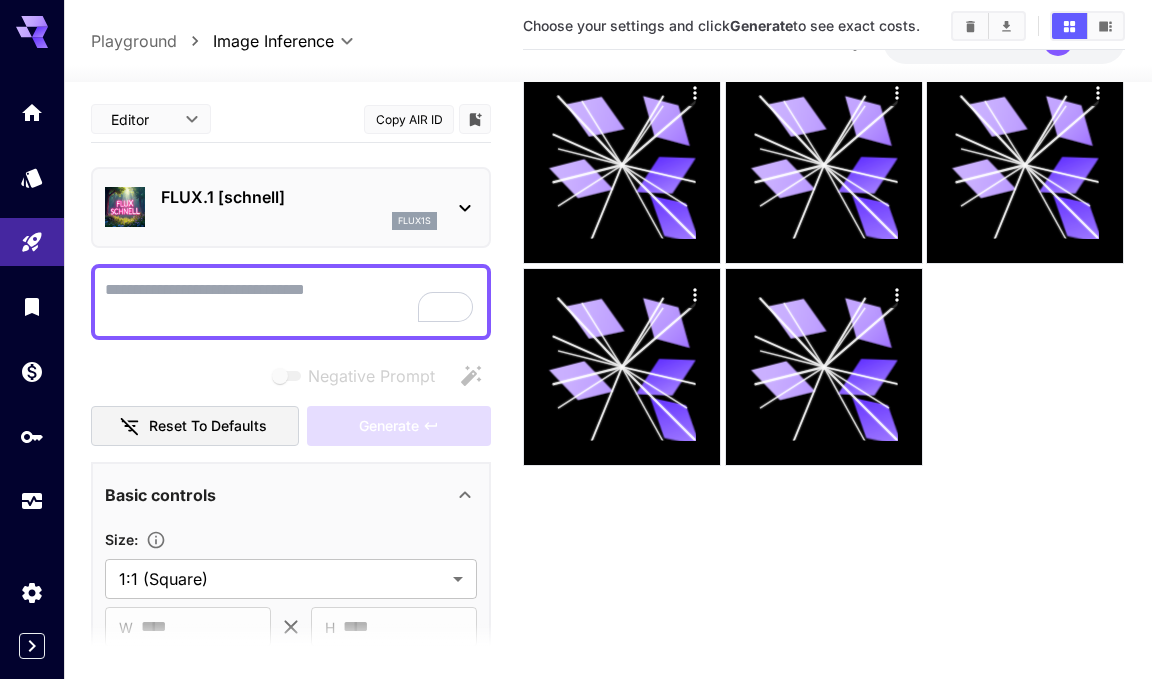 scroll, scrollTop: 0, scrollLeft: 0, axis: both 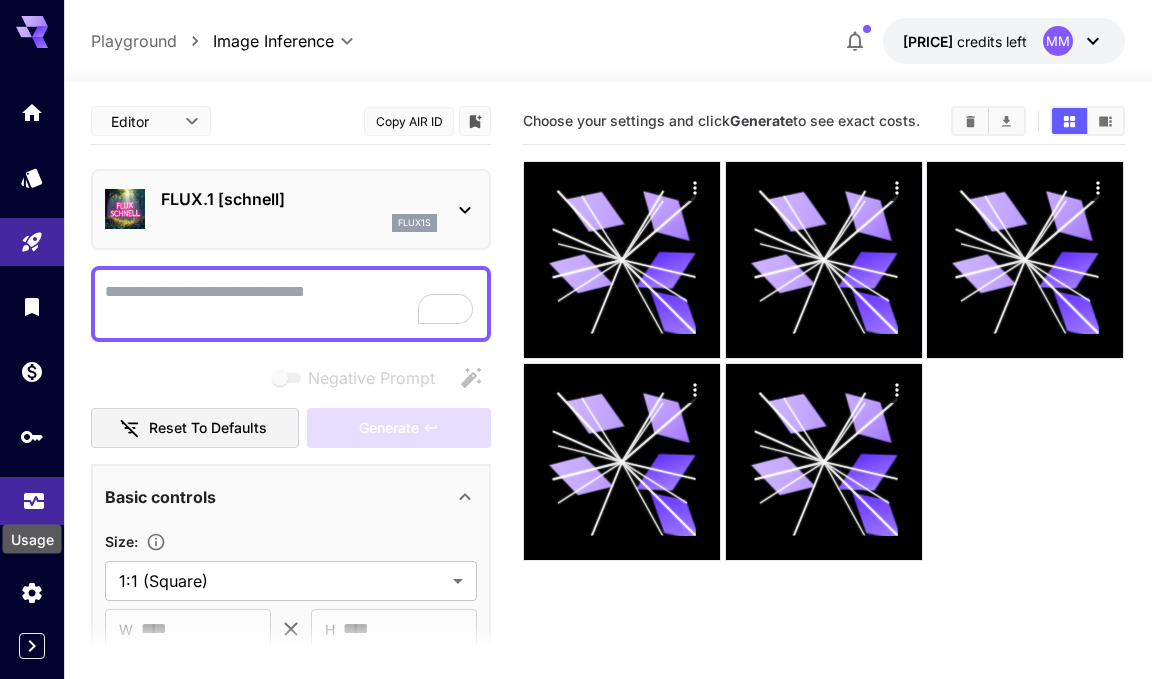 click 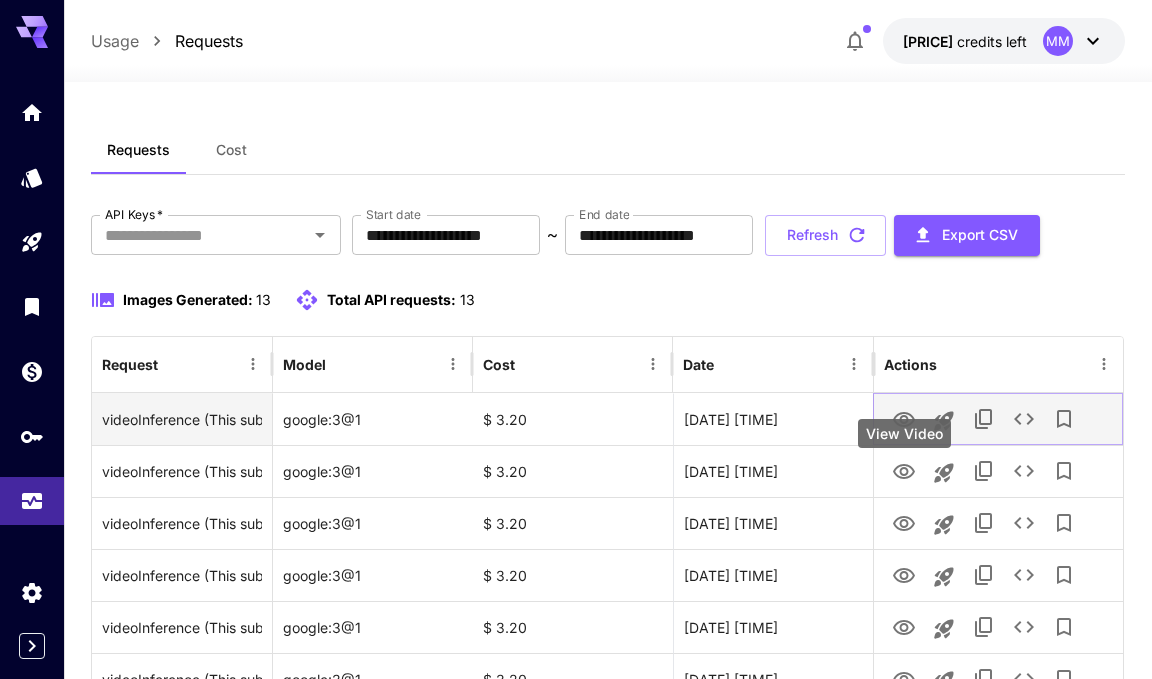 click 